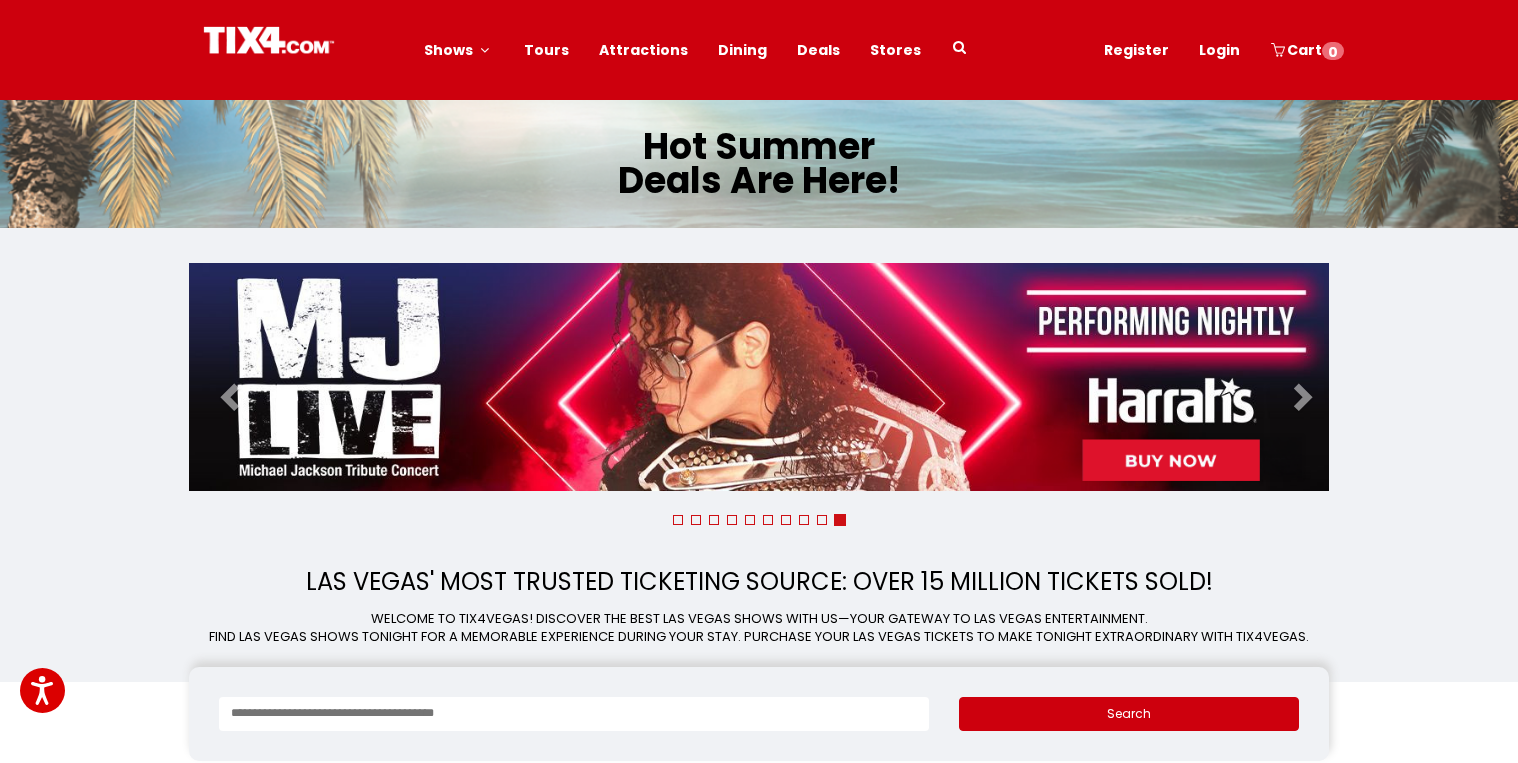 scroll, scrollTop: 0, scrollLeft: 0, axis: both 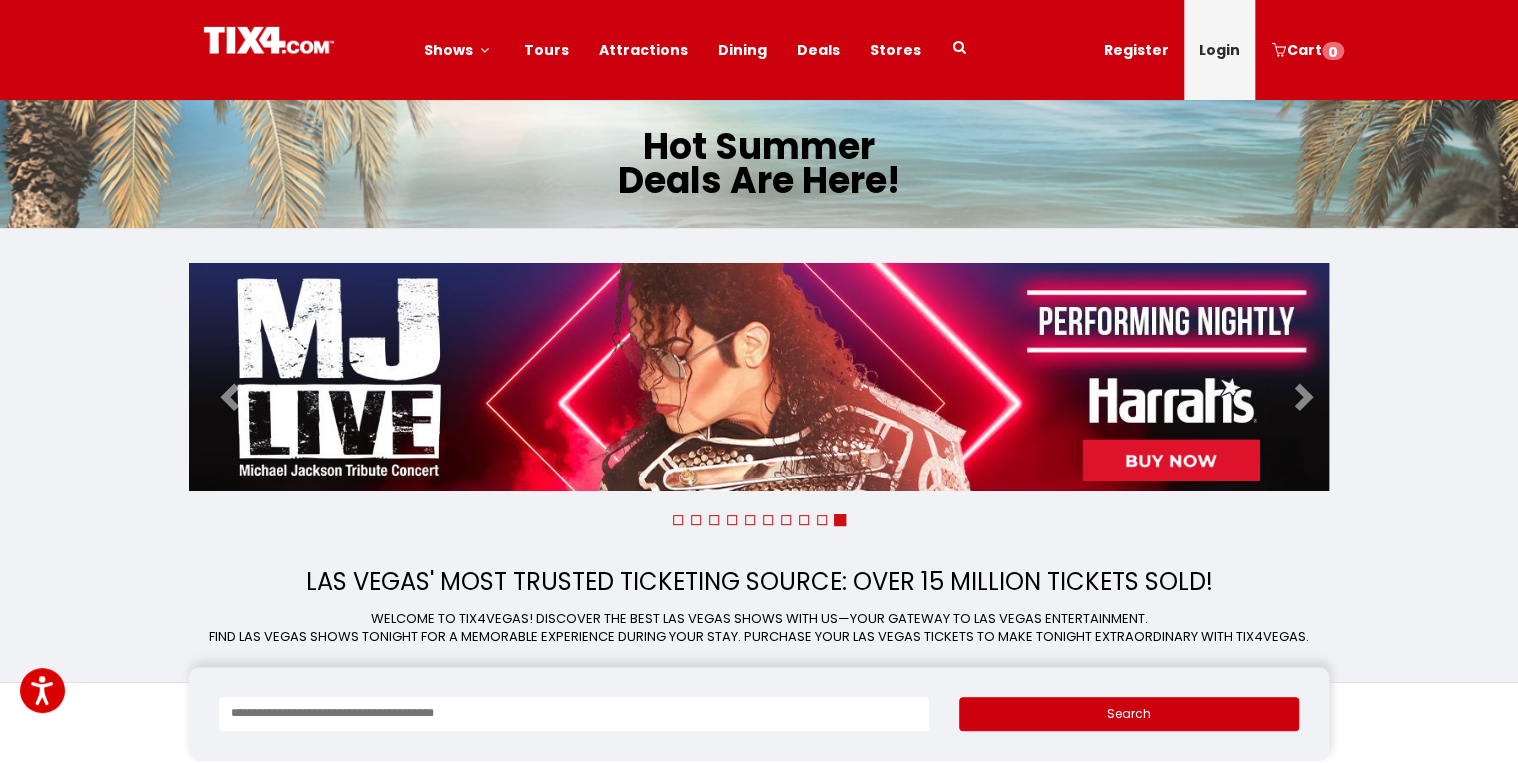 drag, startPoint x: 0, startPoint y: 0, endPoint x: 1228, endPoint y: 60, distance: 1229.465 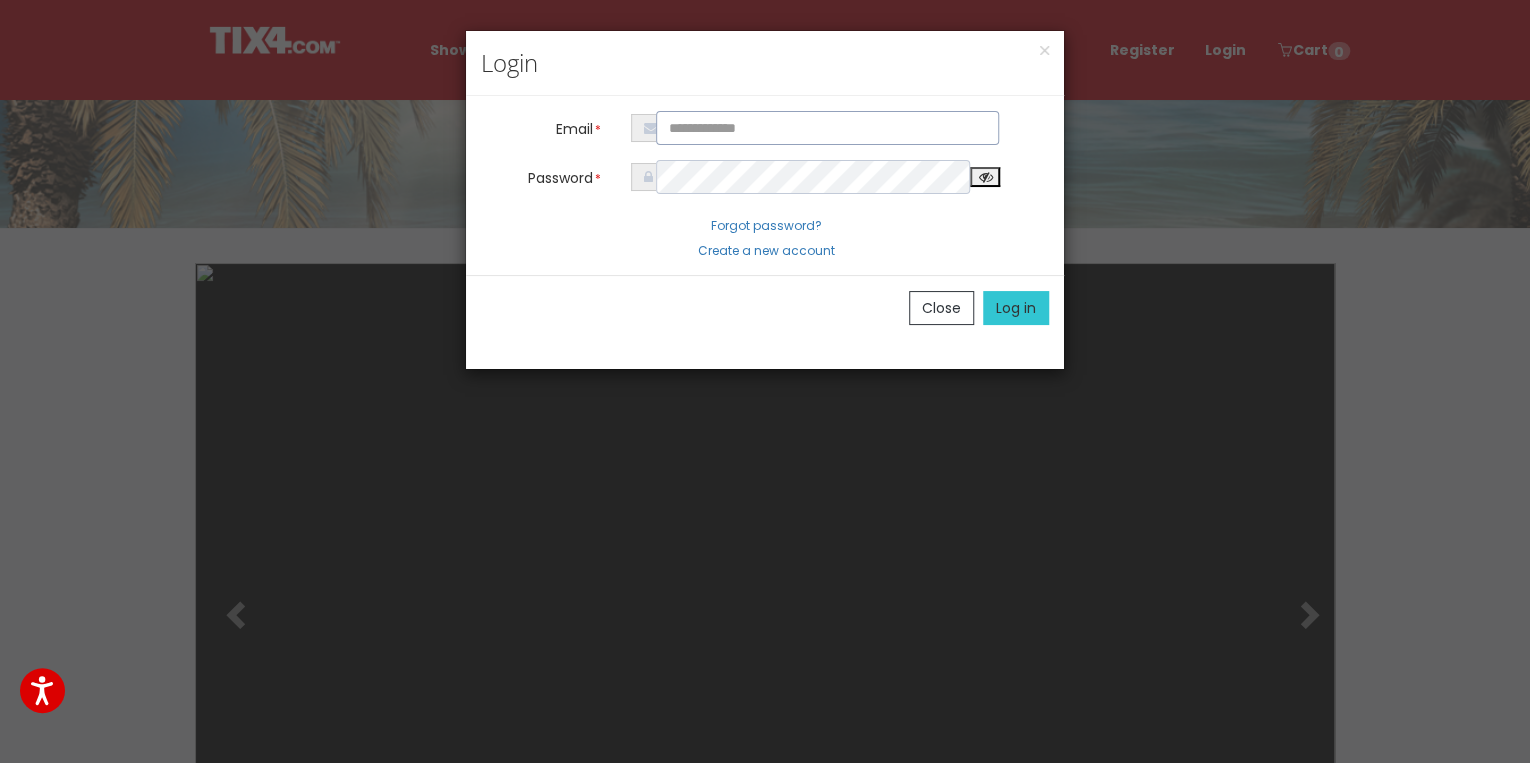 click at bounding box center (828, 128) 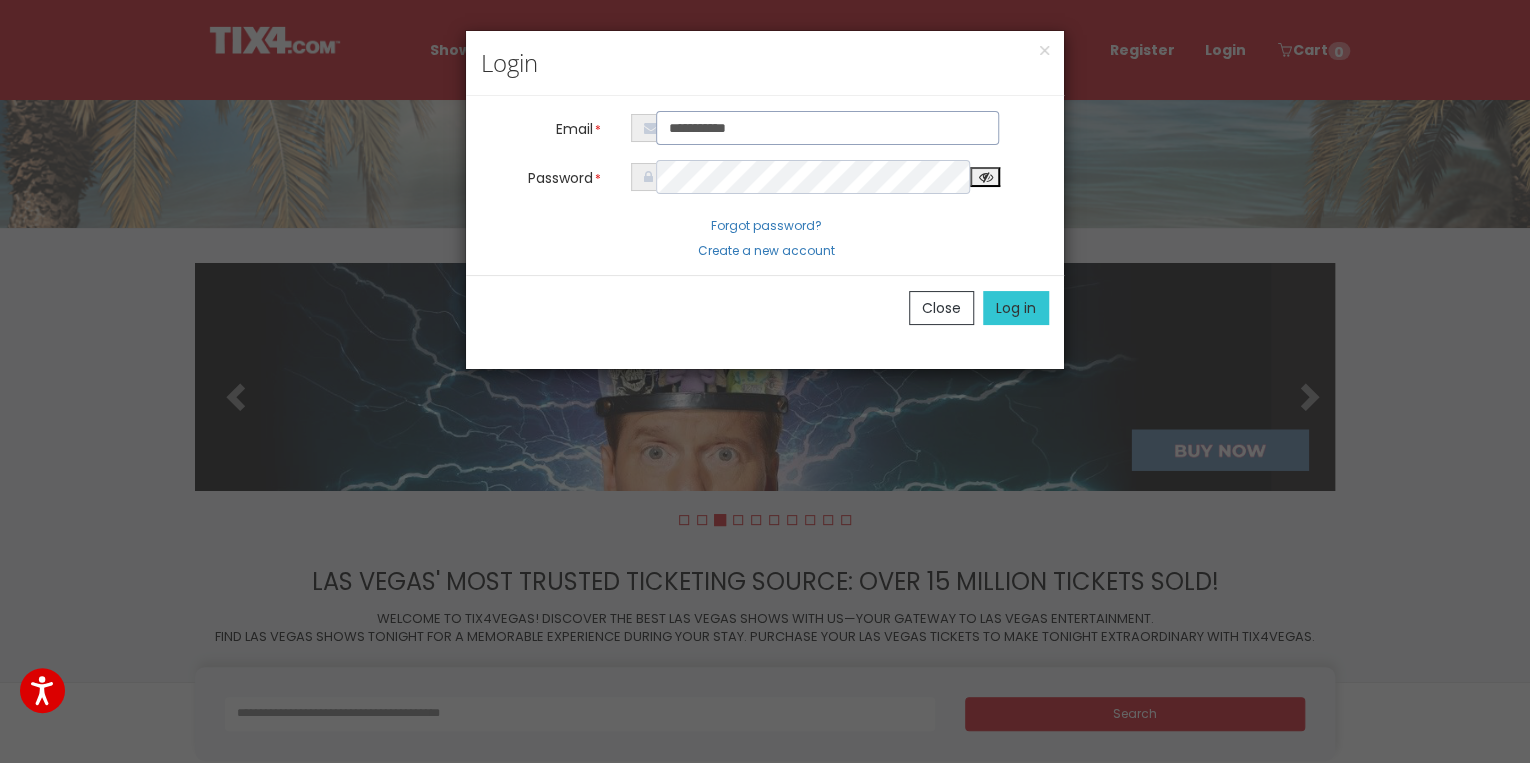 type on "**********" 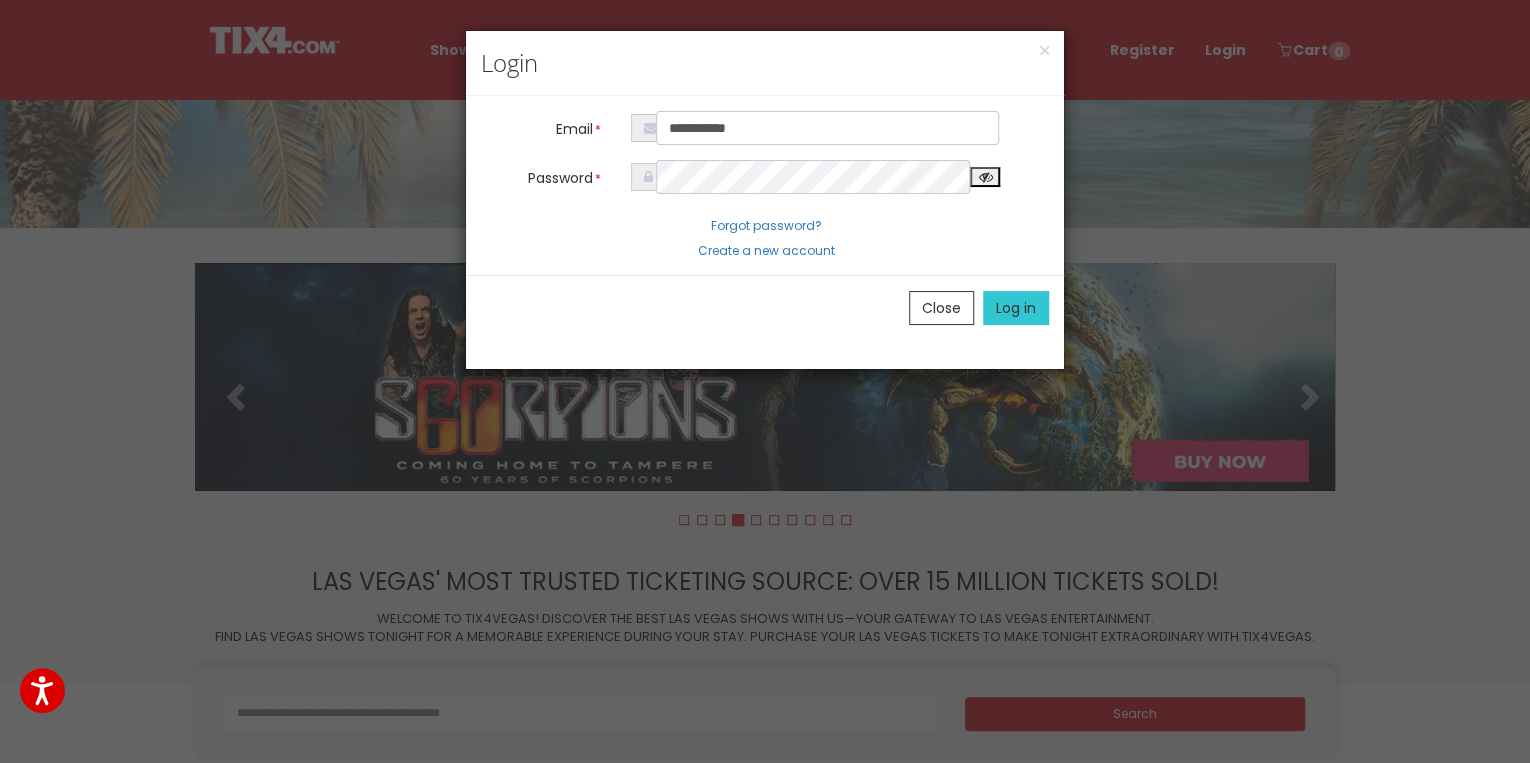 click on "Log in" at bounding box center [1016, 308] 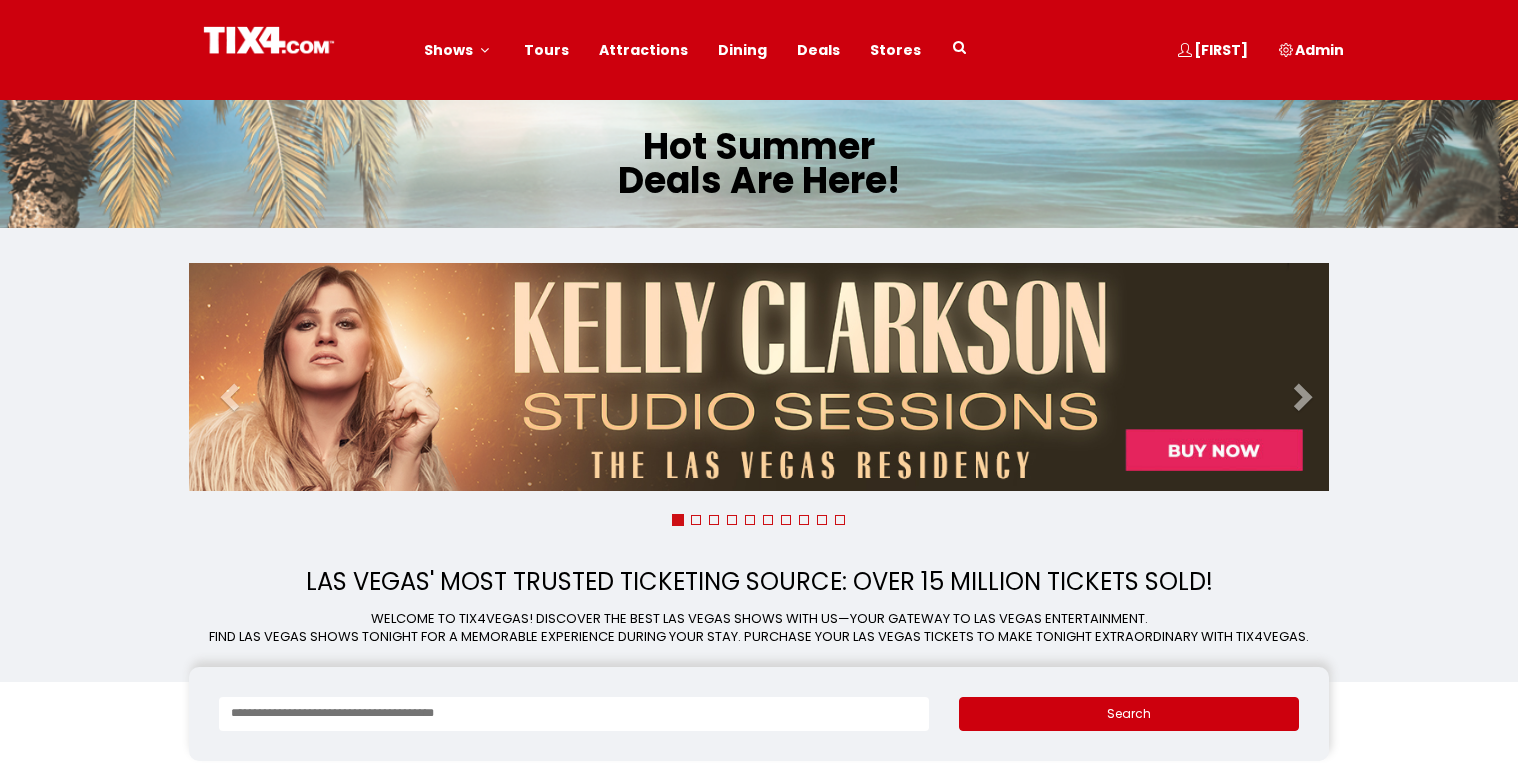 scroll, scrollTop: 0, scrollLeft: 0, axis: both 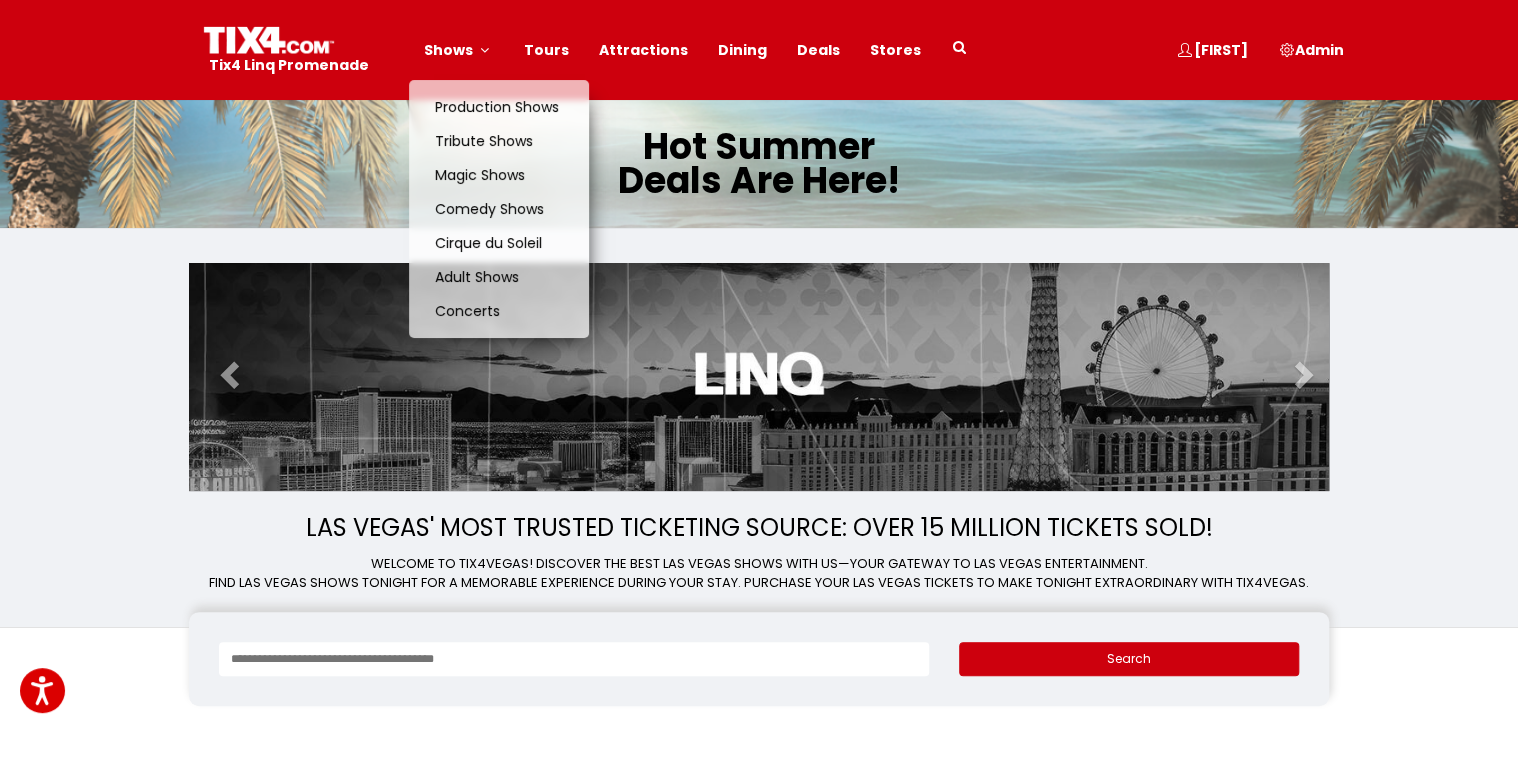 click on "Shows" at bounding box center (448, 50) 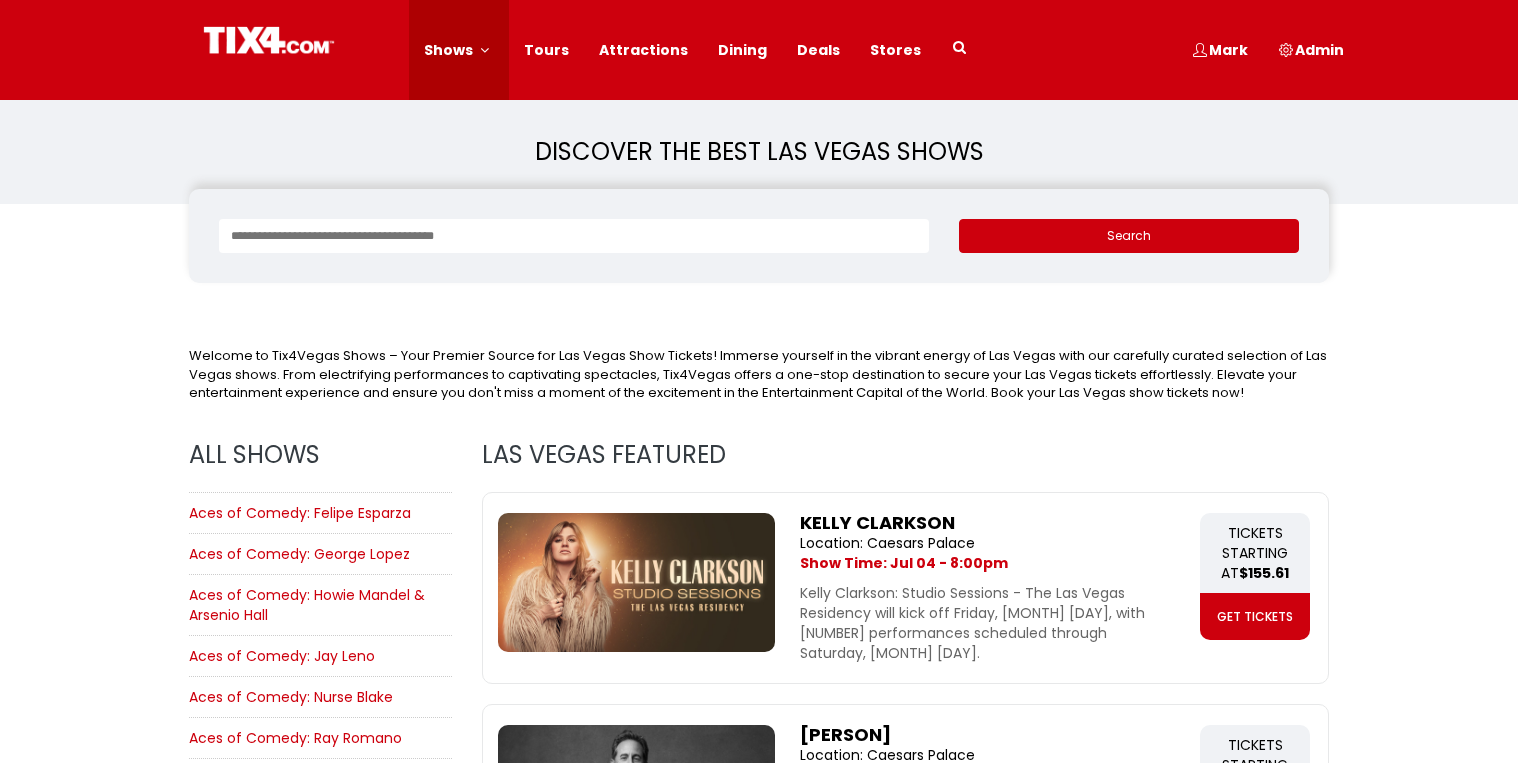 scroll, scrollTop: 0, scrollLeft: 0, axis: both 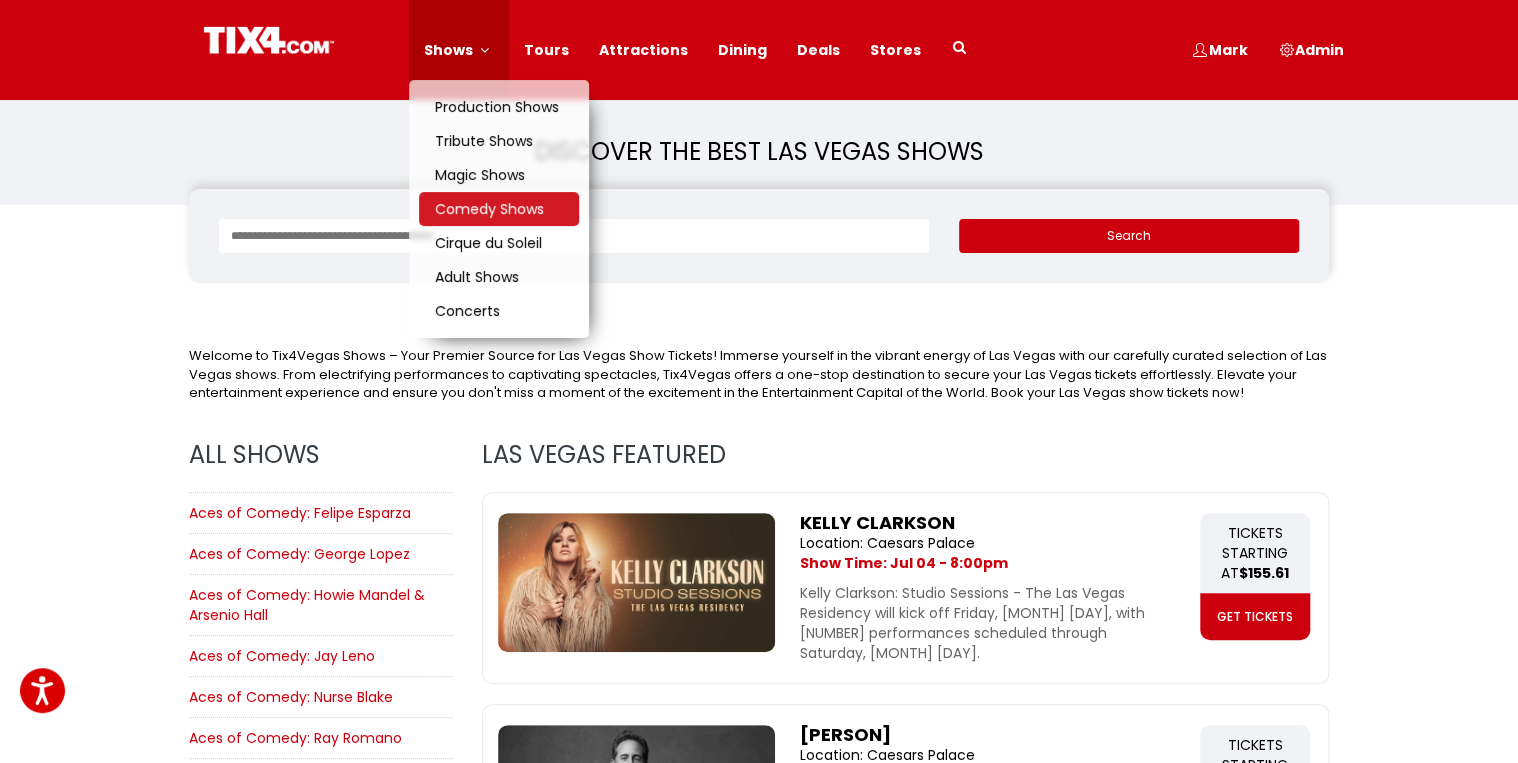 click on "Comedy Shows" at bounding box center (489, 209) 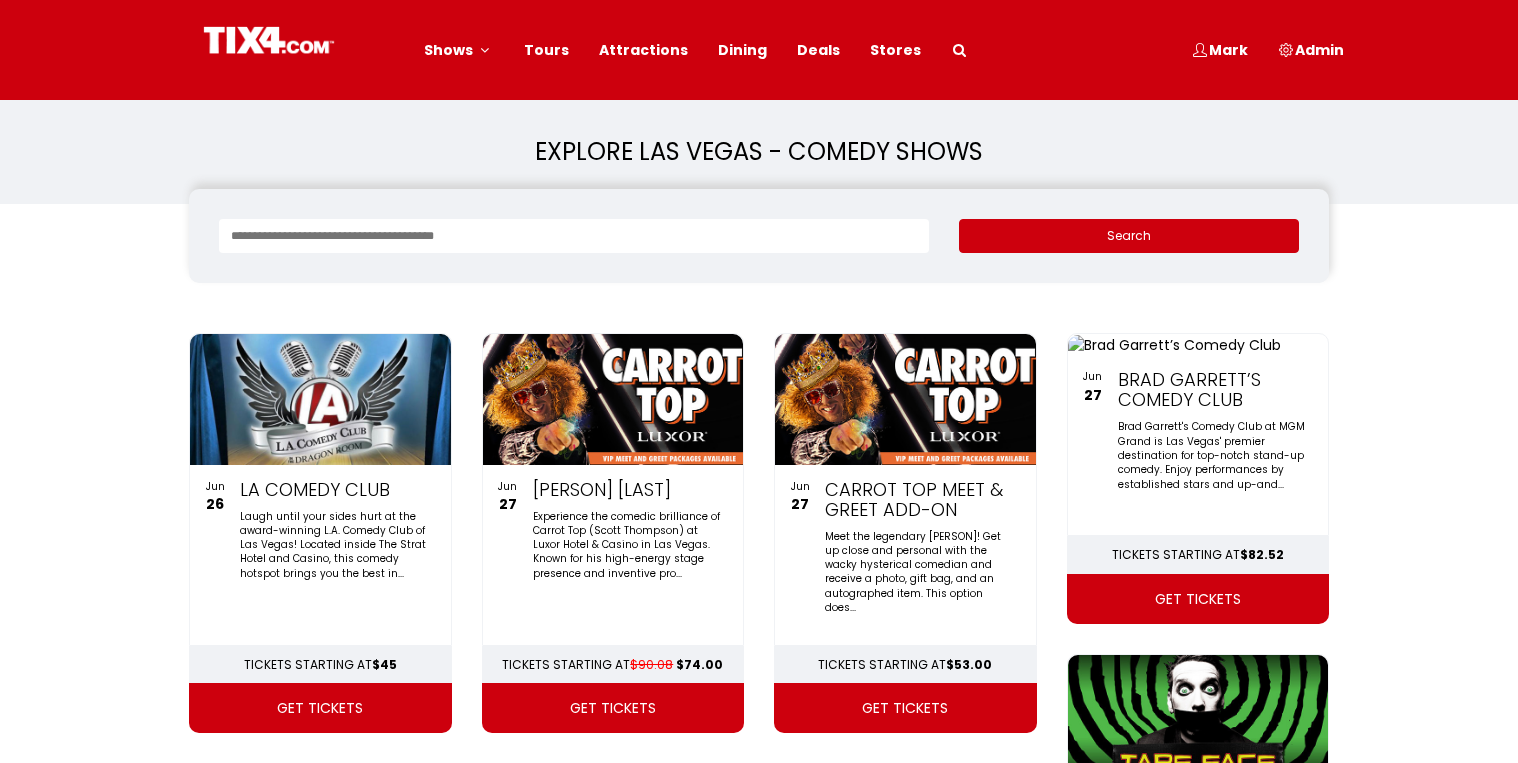 scroll, scrollTop: 0, scrollLeft: 0, axis: both 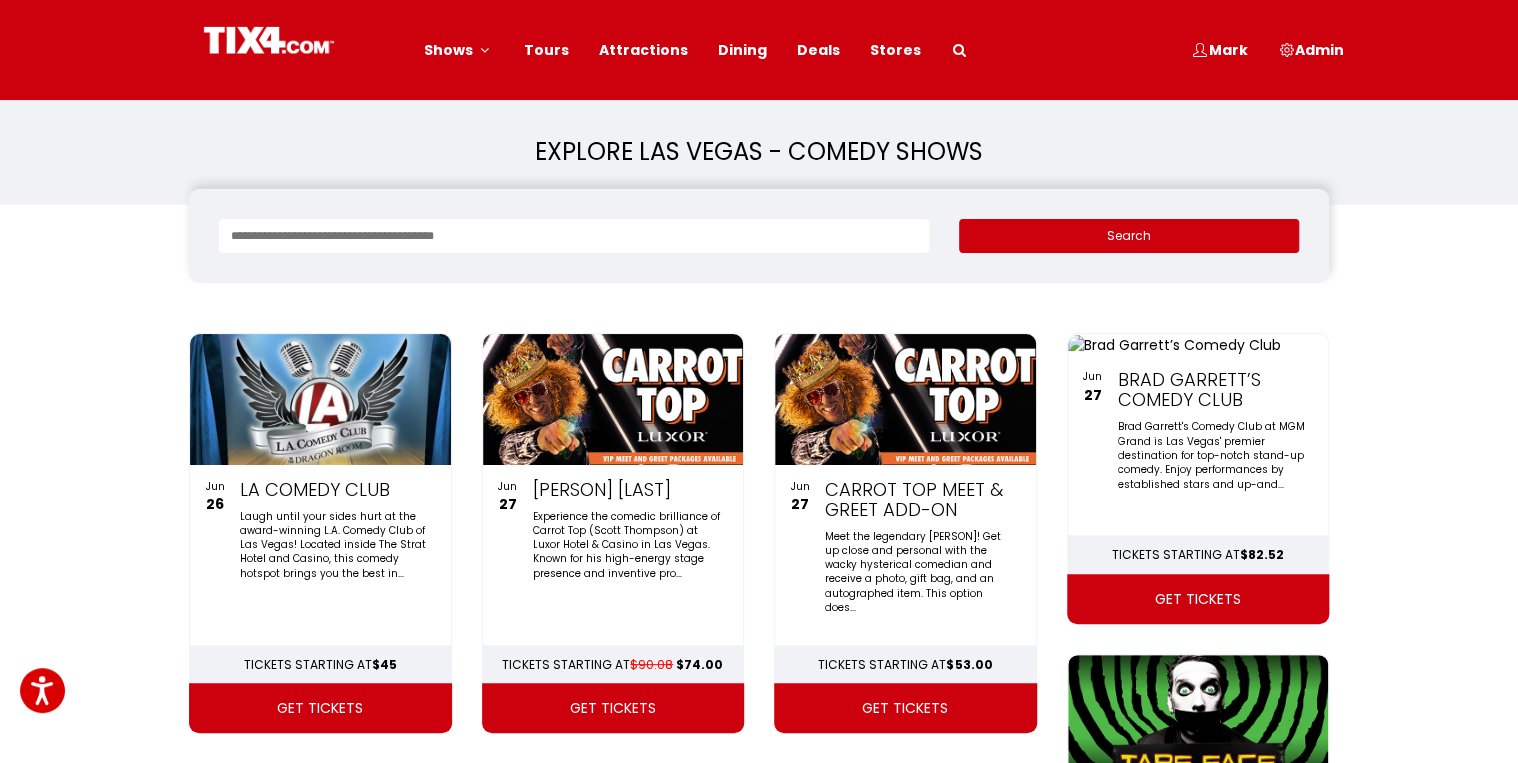 click at bounding box center (1174, 345) 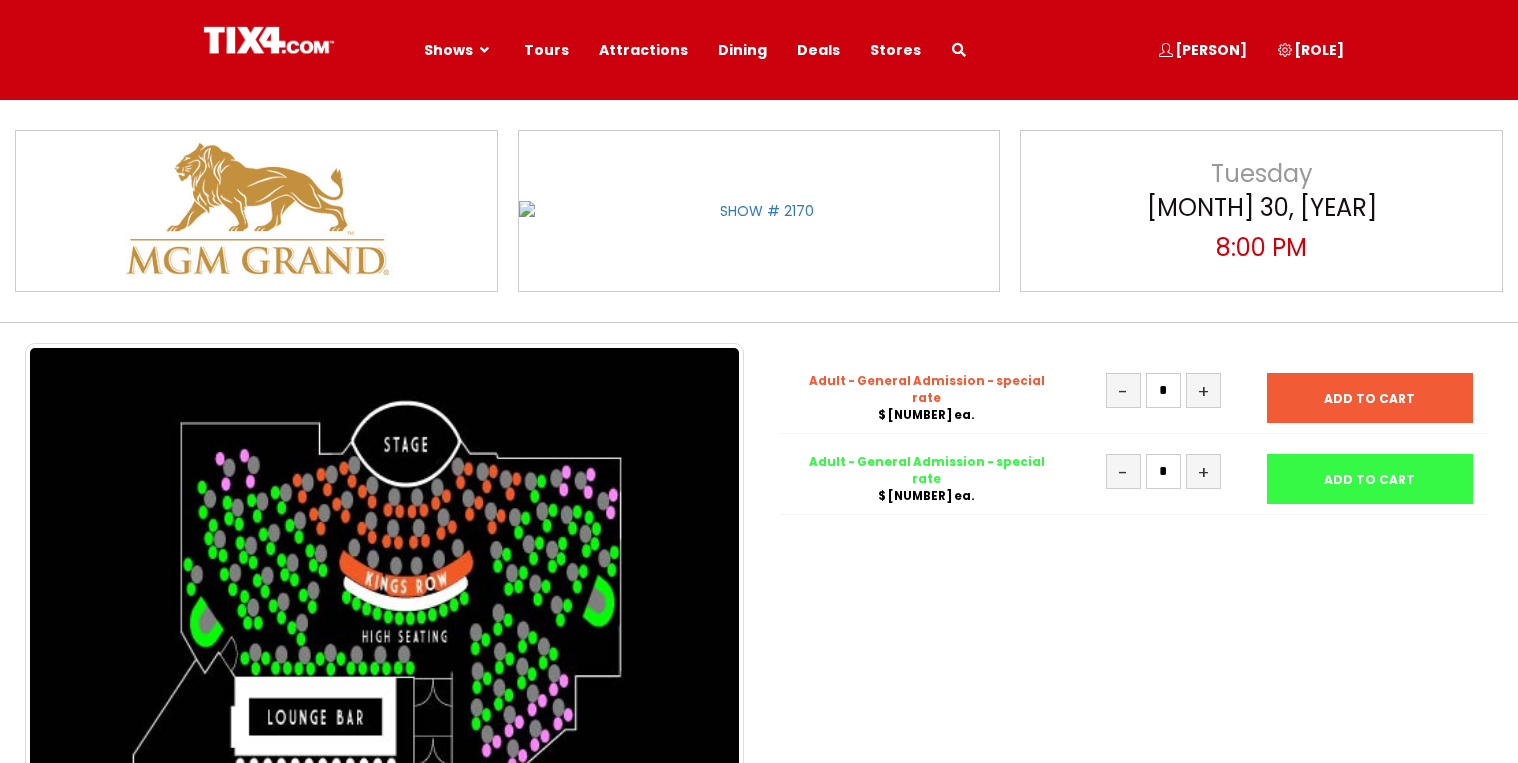scroll, scrollTop: 0, scrollLeft: 0, axis: both 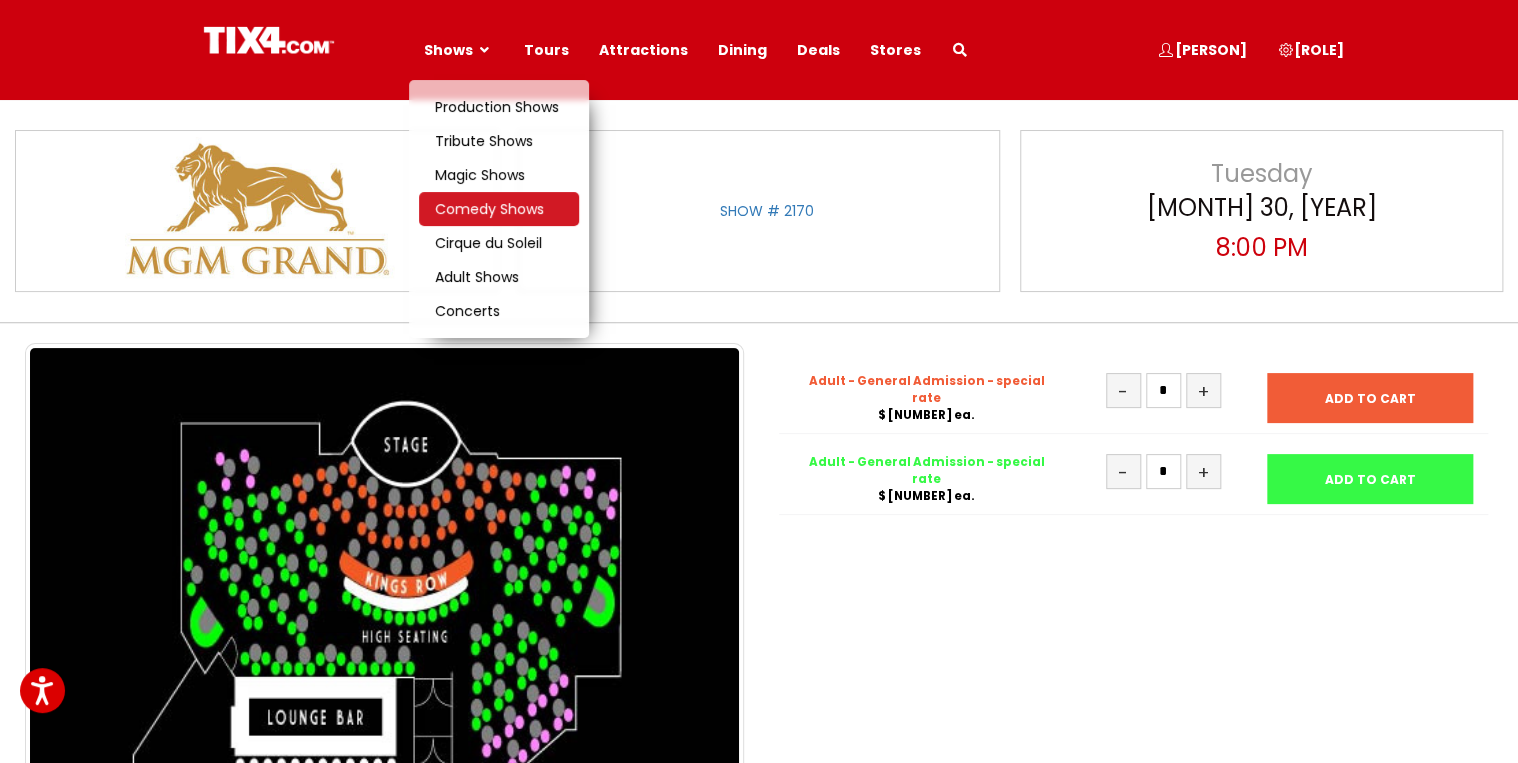 click on "Comedy Shows" at bounding box center [489, 209] 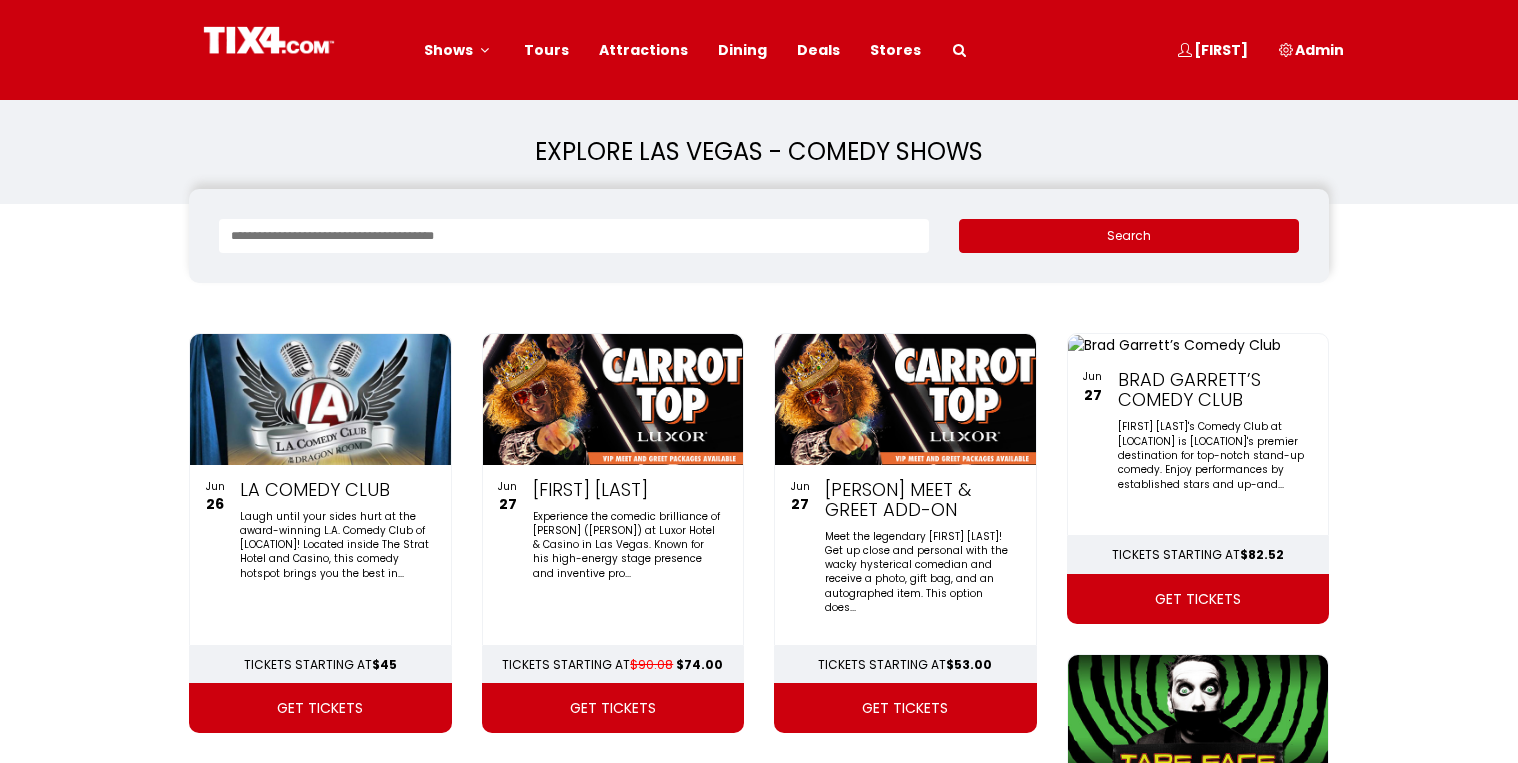 scroll, scrollTop: 0, scrollLeft: 0, axis: both 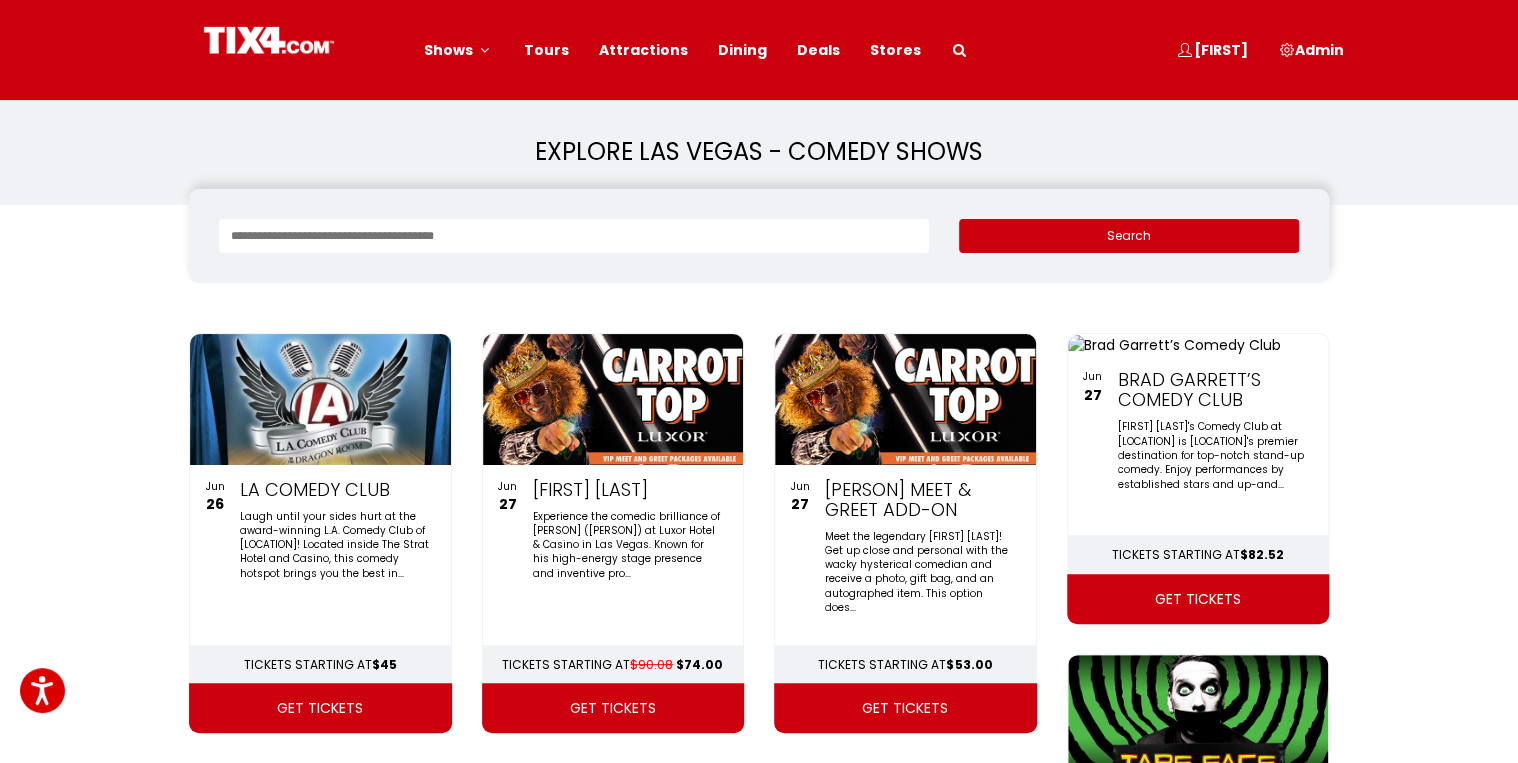click at bounding box center (320, 399) 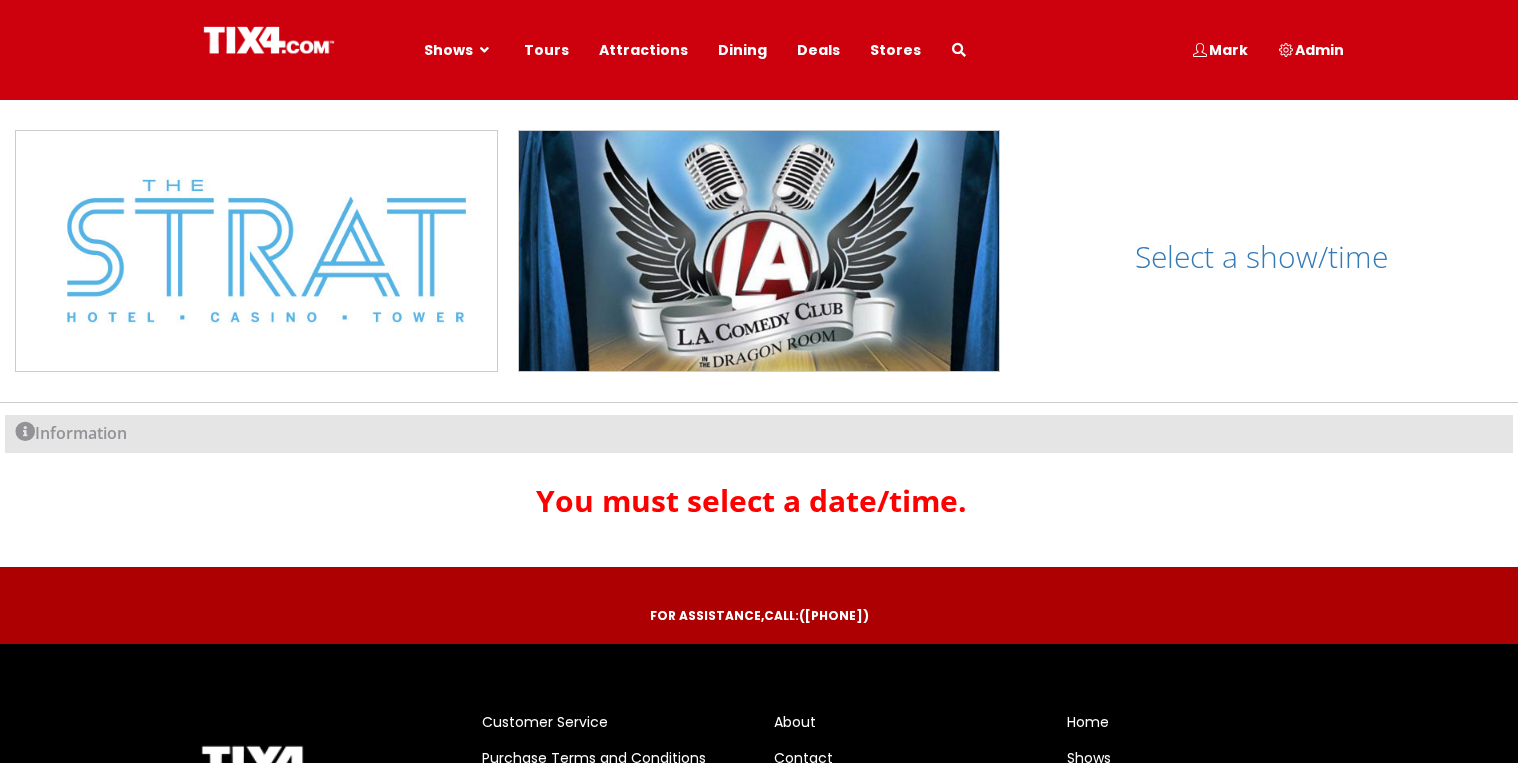scroll, scrollTop: 0, scrollLeft: 0, axis: both 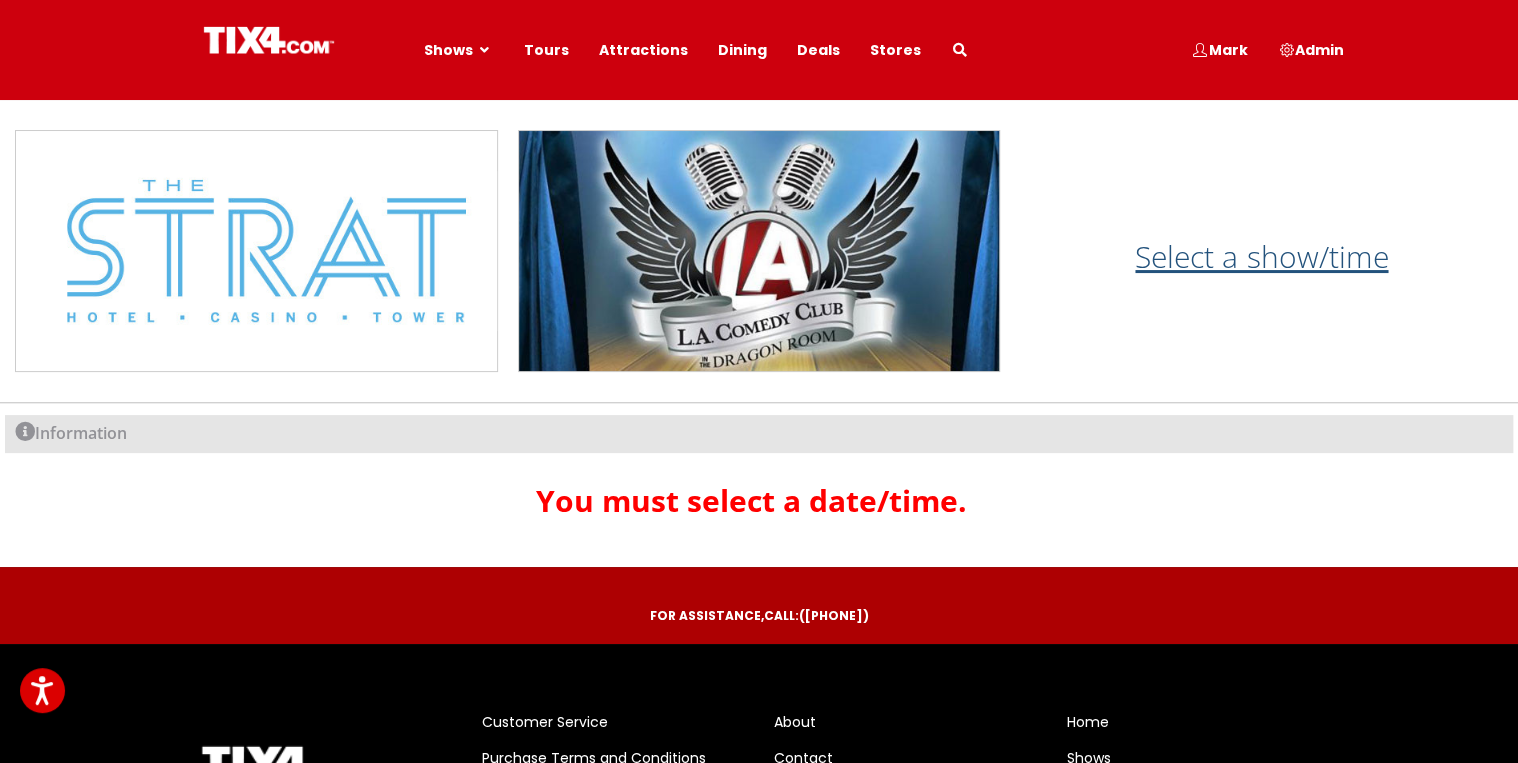 click on "Select a show/time" at bounding box center [1261, 256] 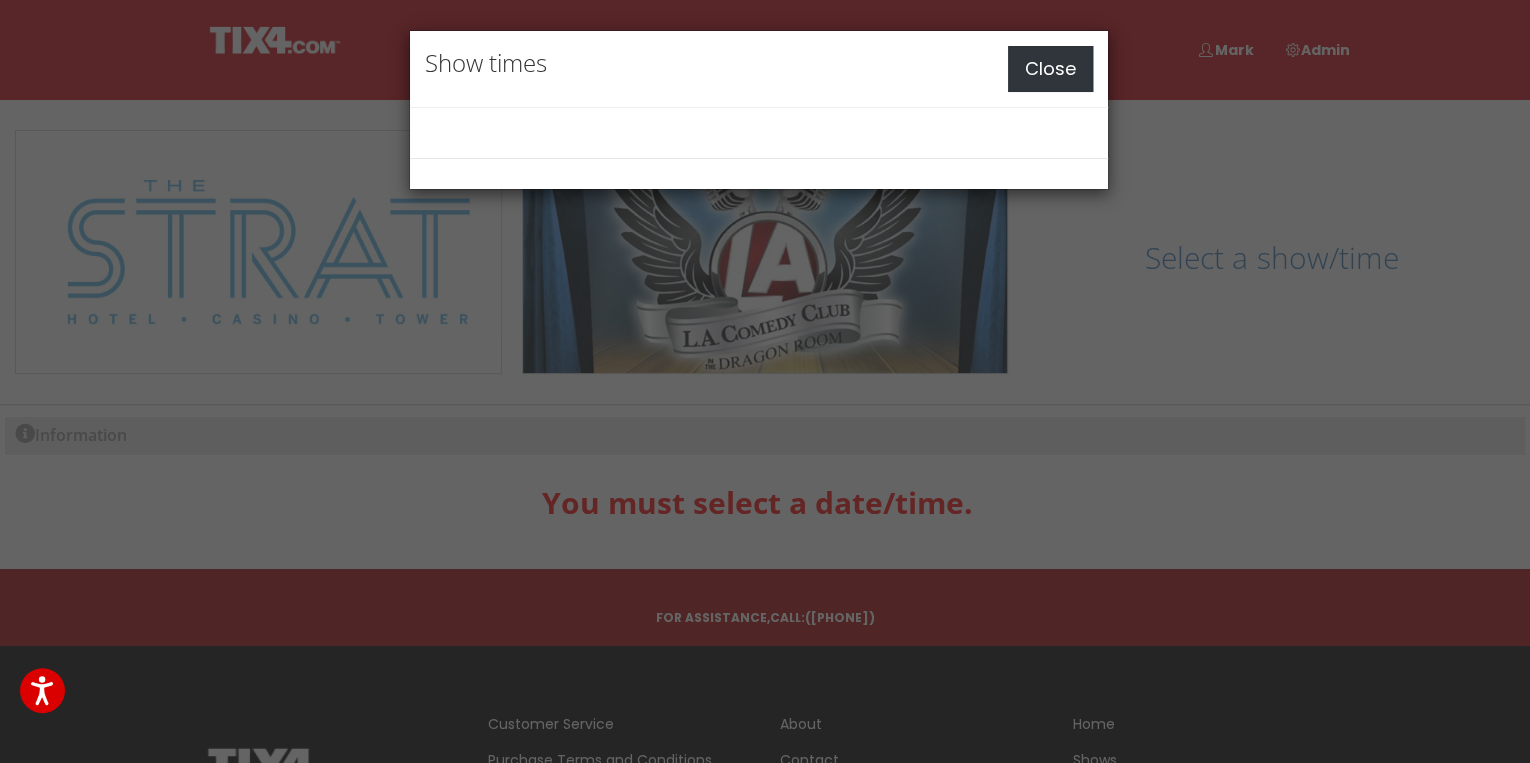click on "Close" at bounding box center [1050, 69] 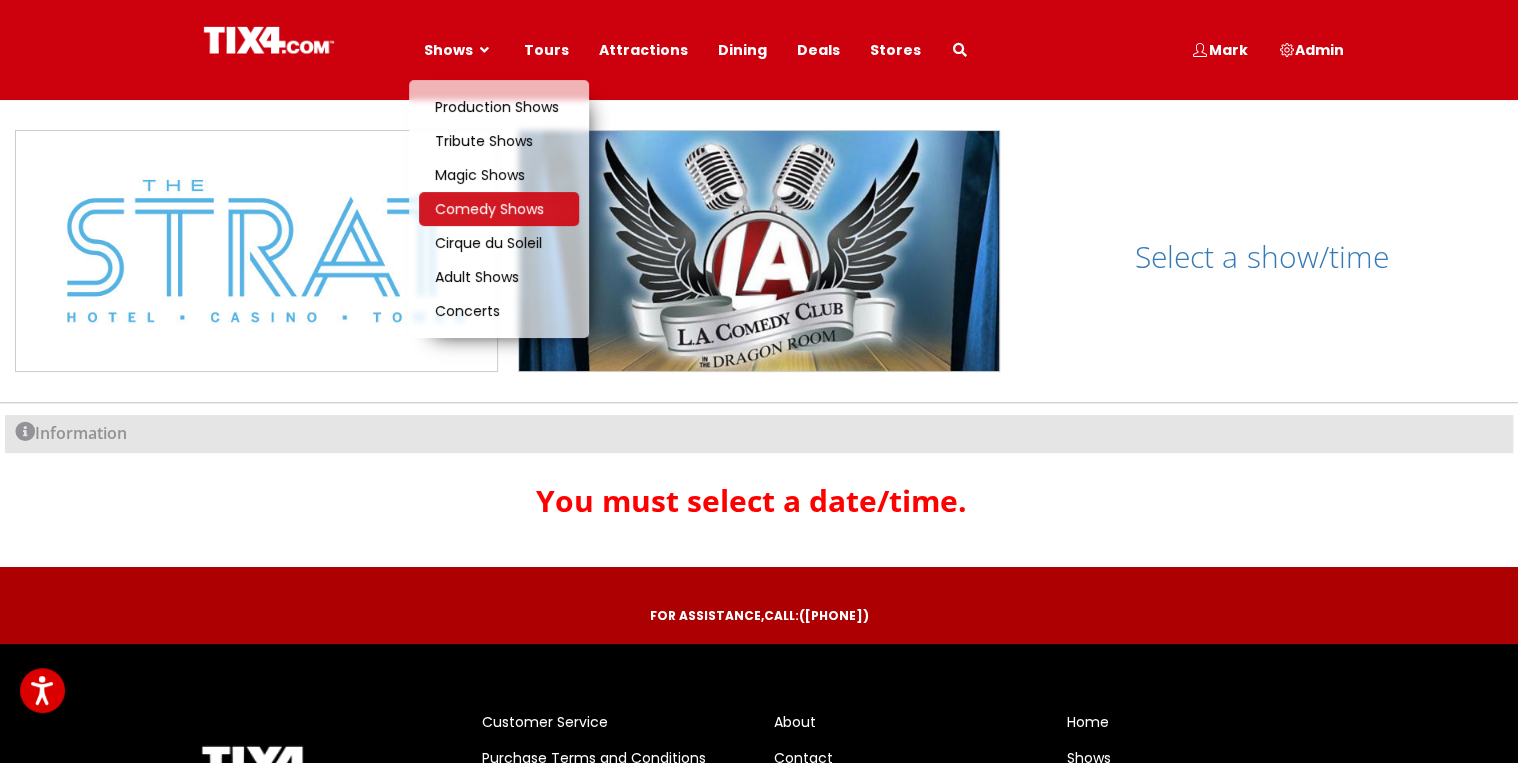 click on "Comedy Shows" at bounding box center (489, 209) 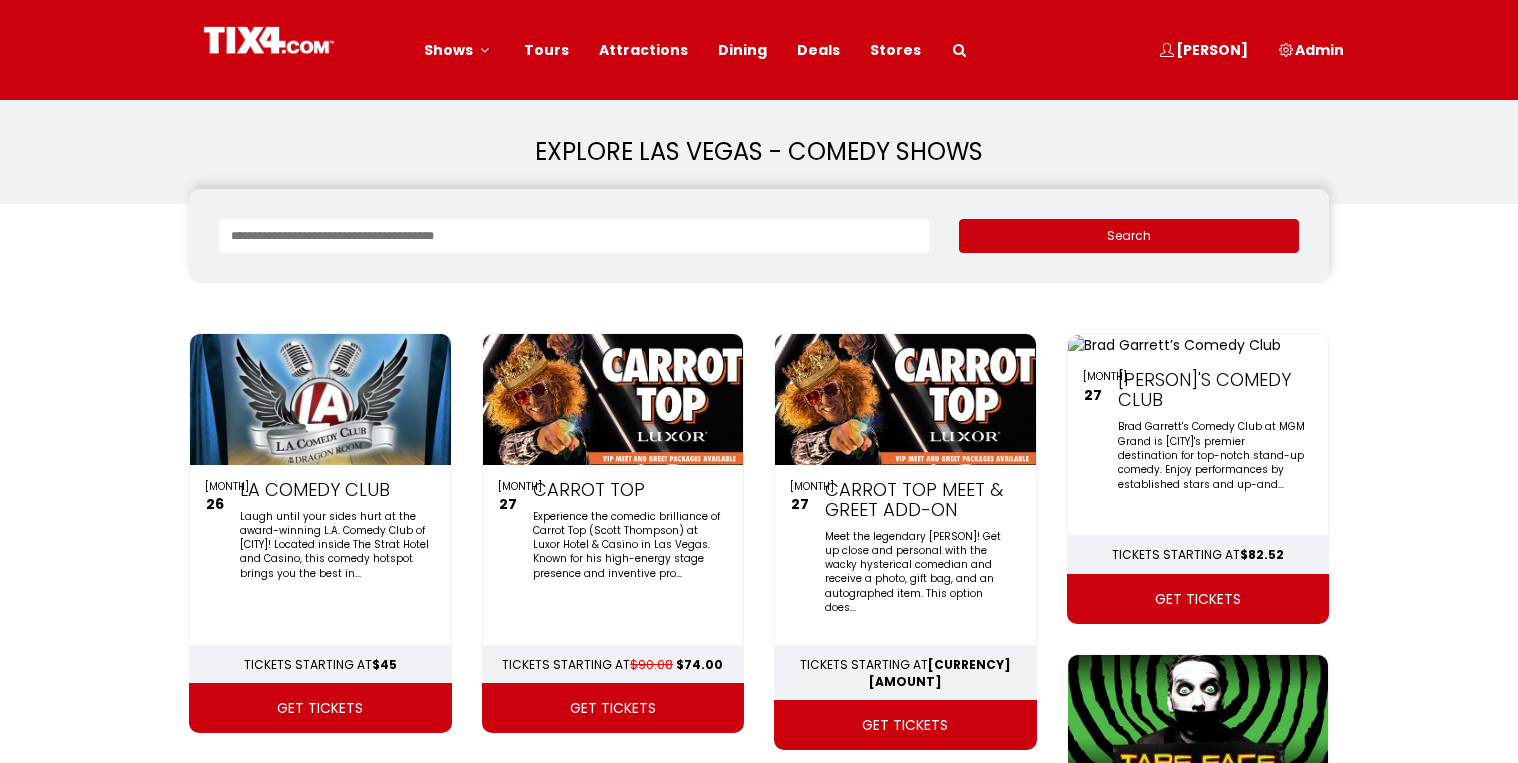 scroll, scrollTop: 0, scrollLeft: 0, axis: both 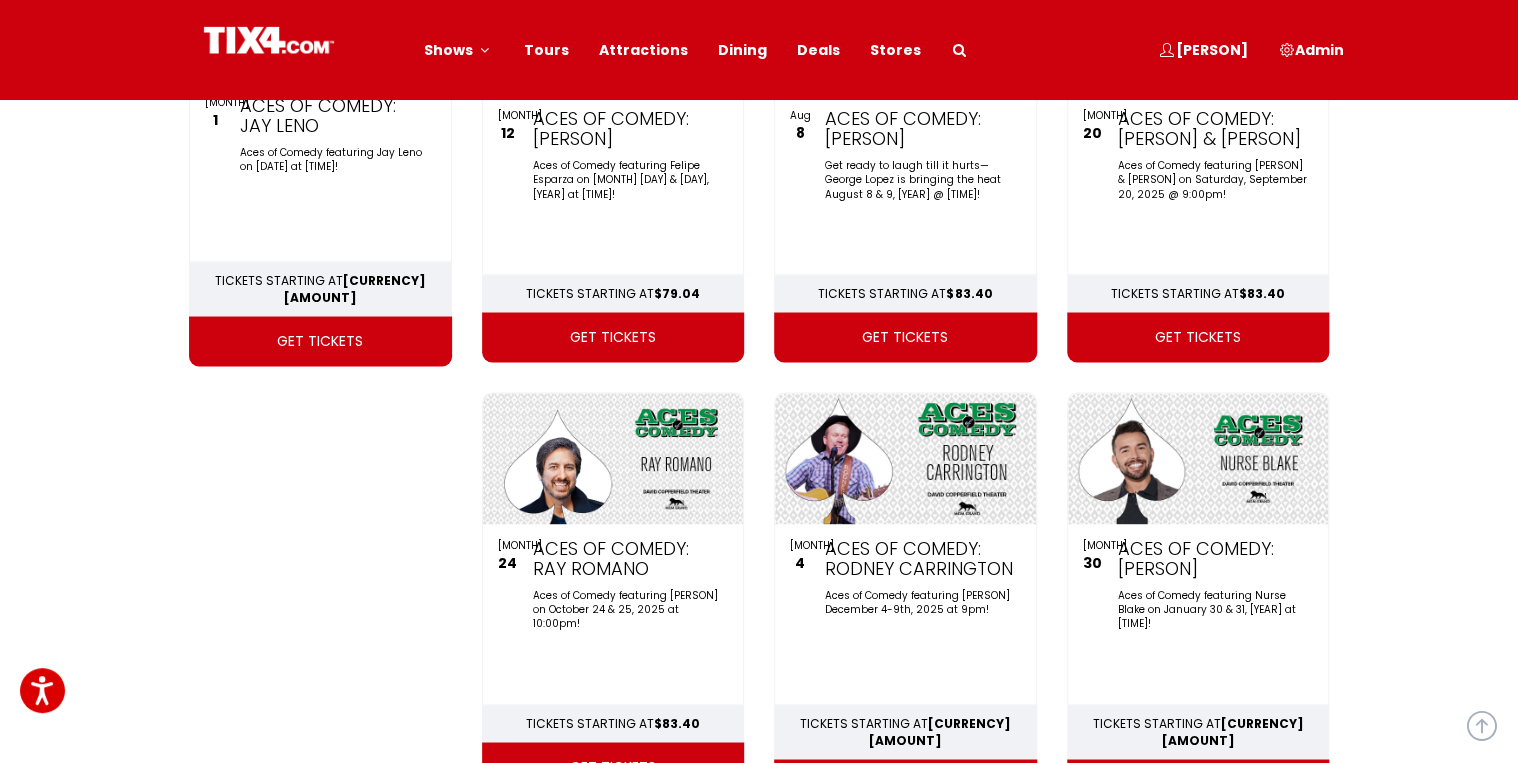click at bounding box center [1198, 905] 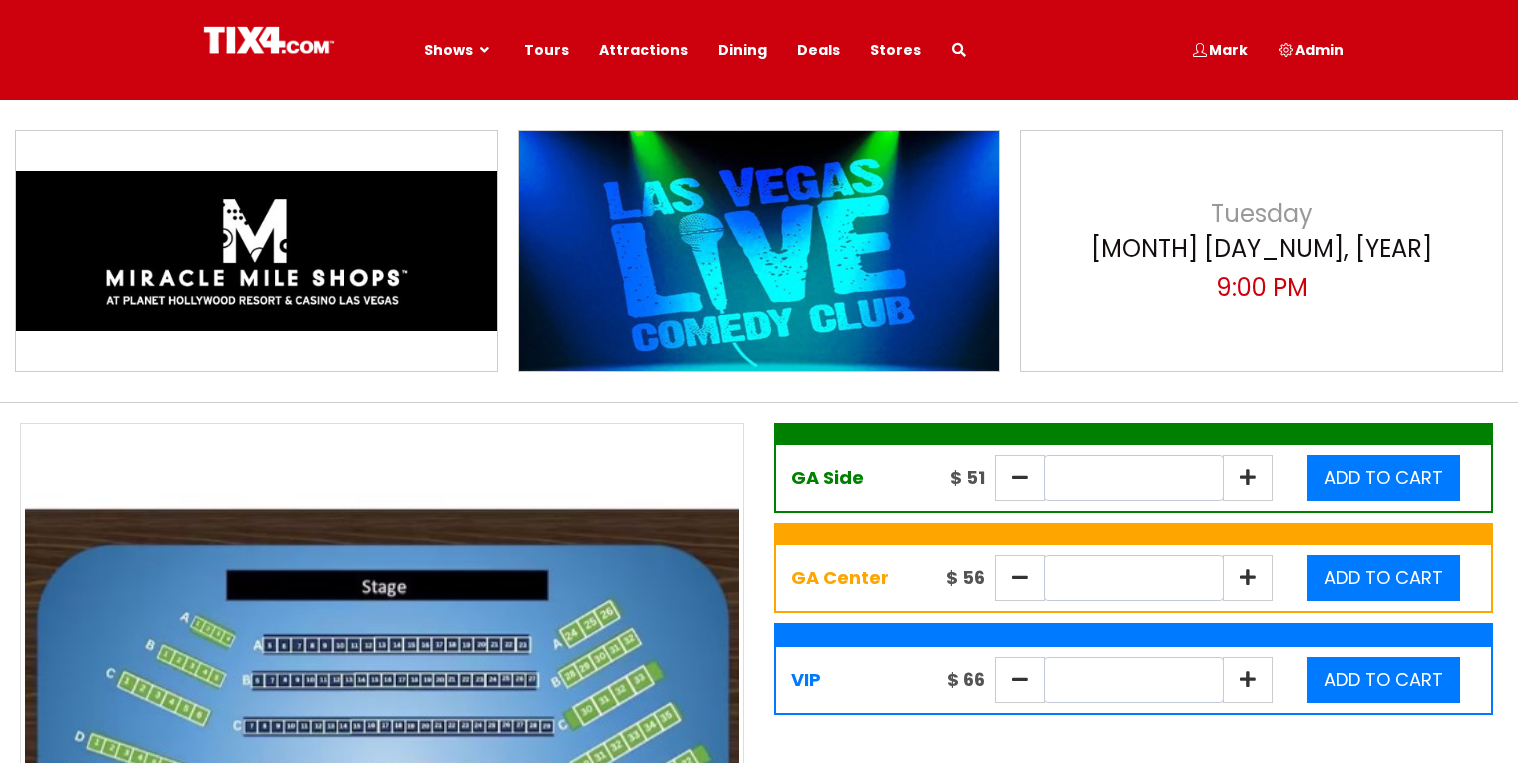 scroll, scrollTop: 0, scrollLeft: 0, axis: both 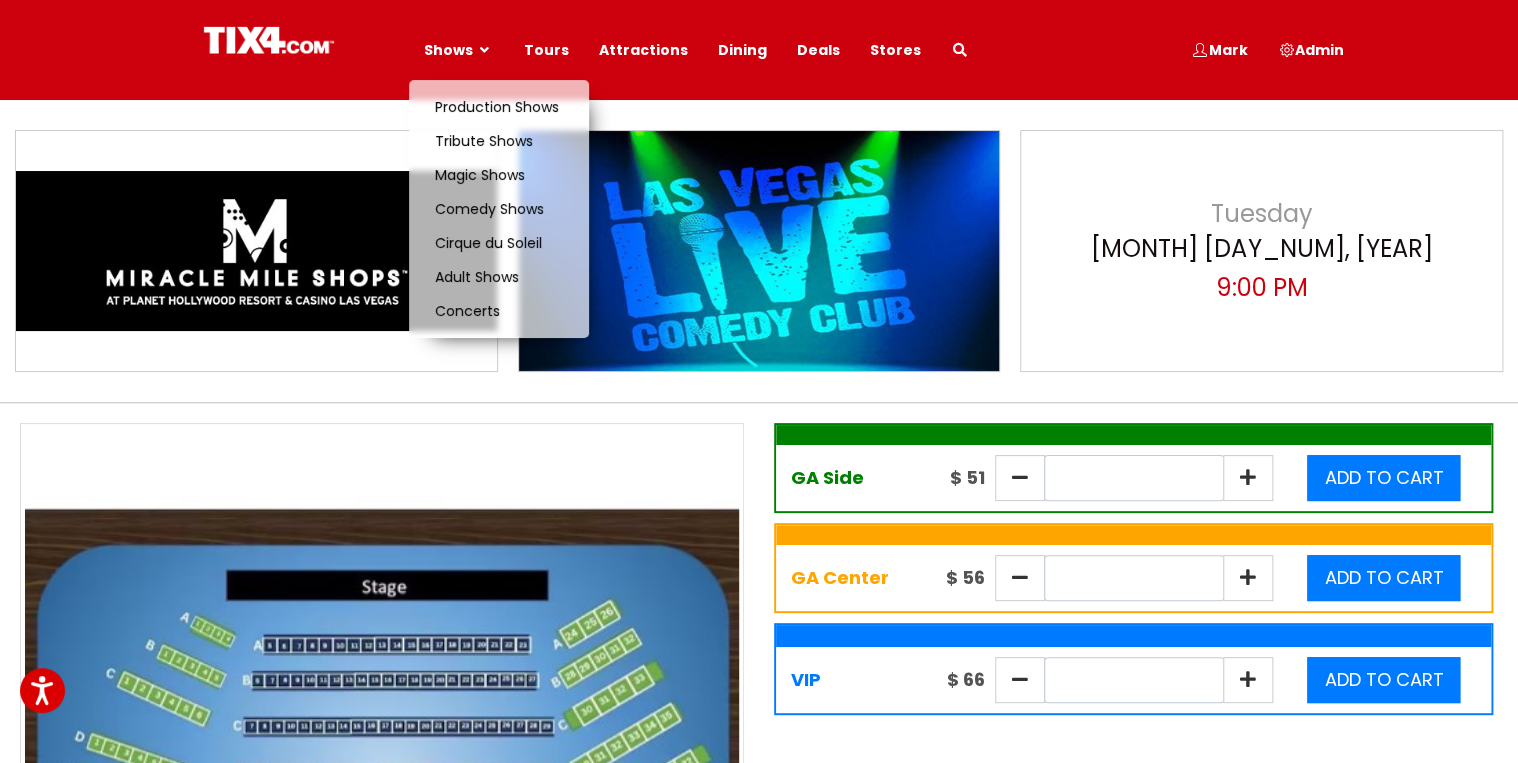 click on "Shows" at bounding box center (448, 50) 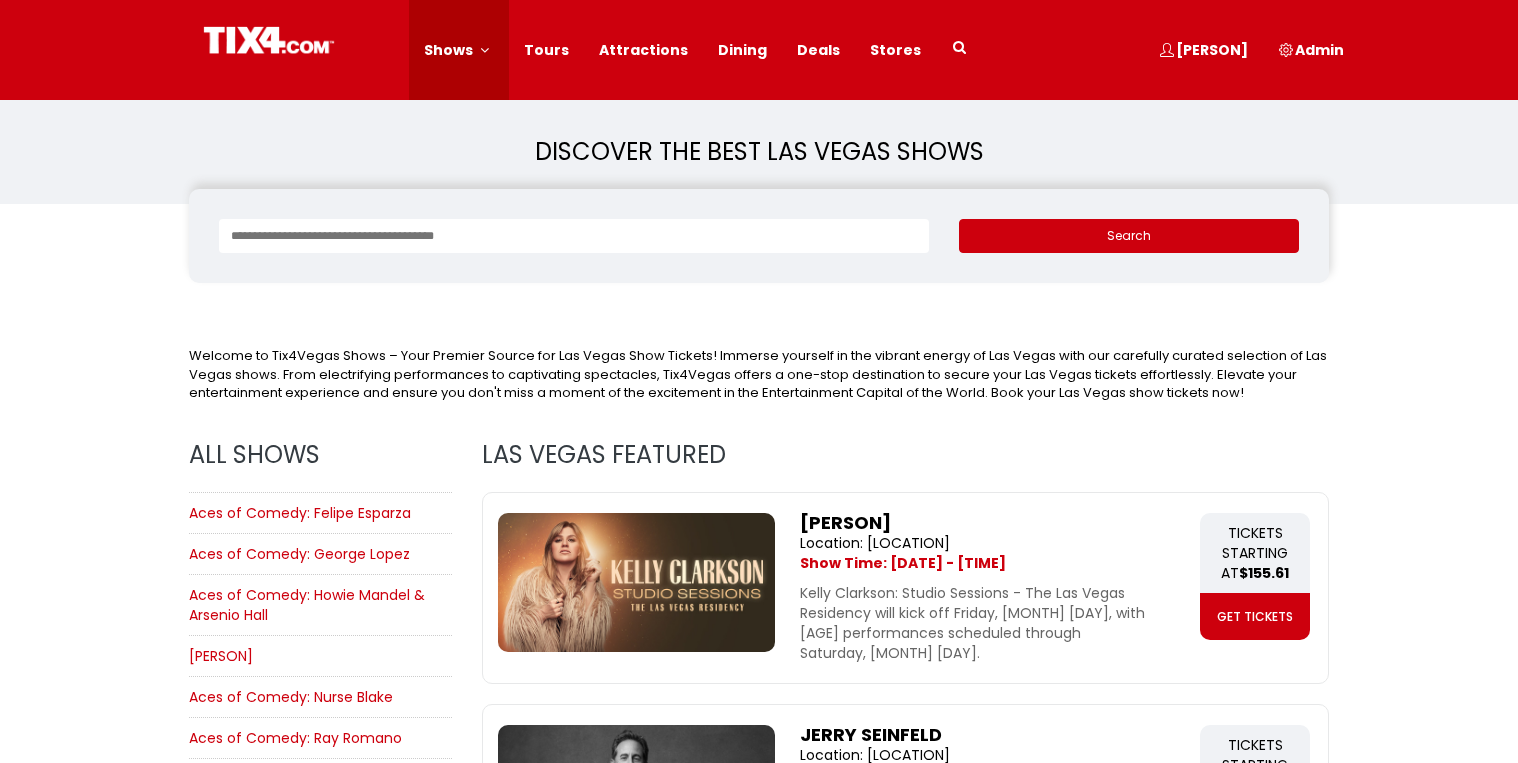 scroll, scrollTop: 0, scrollLeft: 0, axis: both 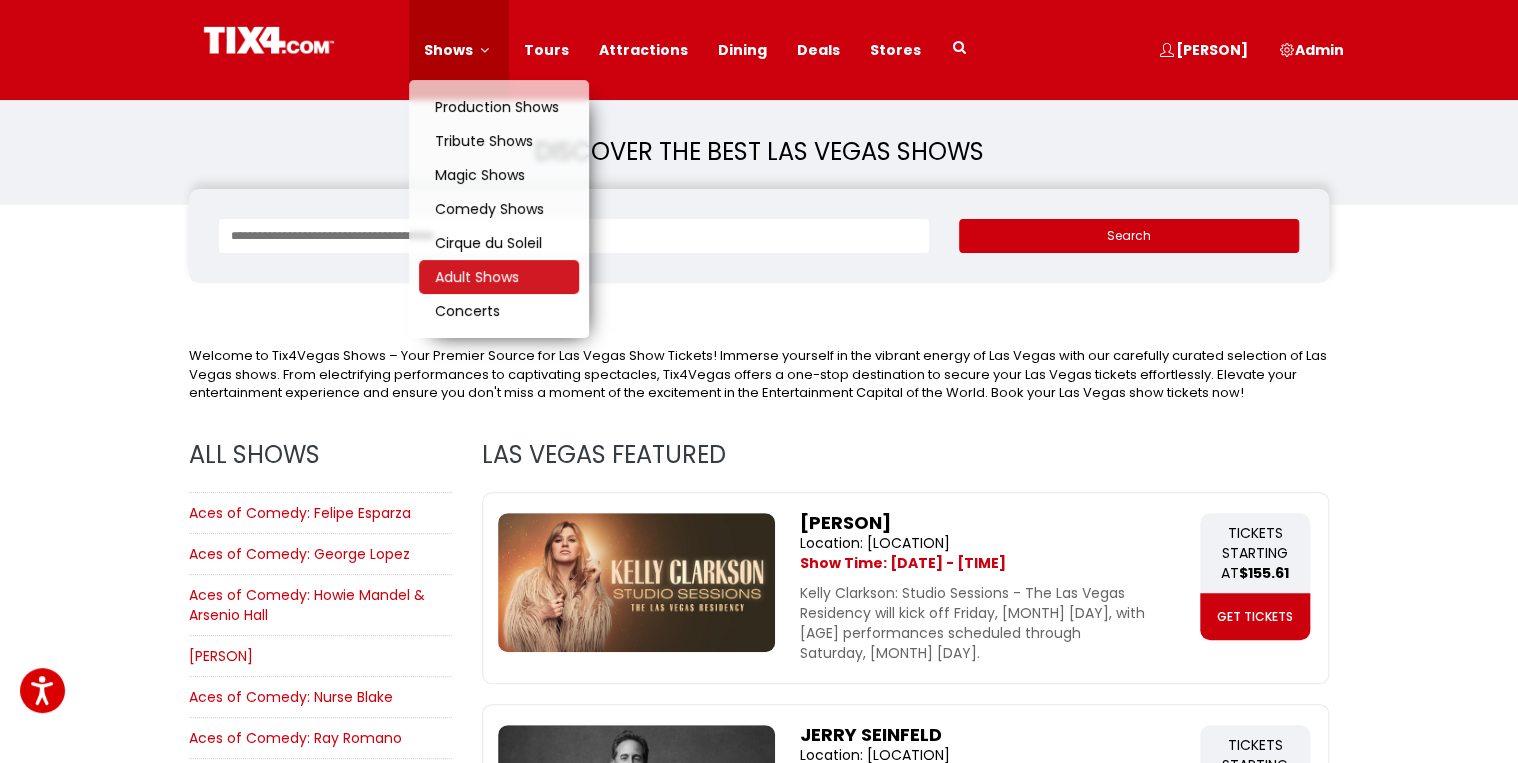 click on "Adult Shows" at bounding box center [477, 277] 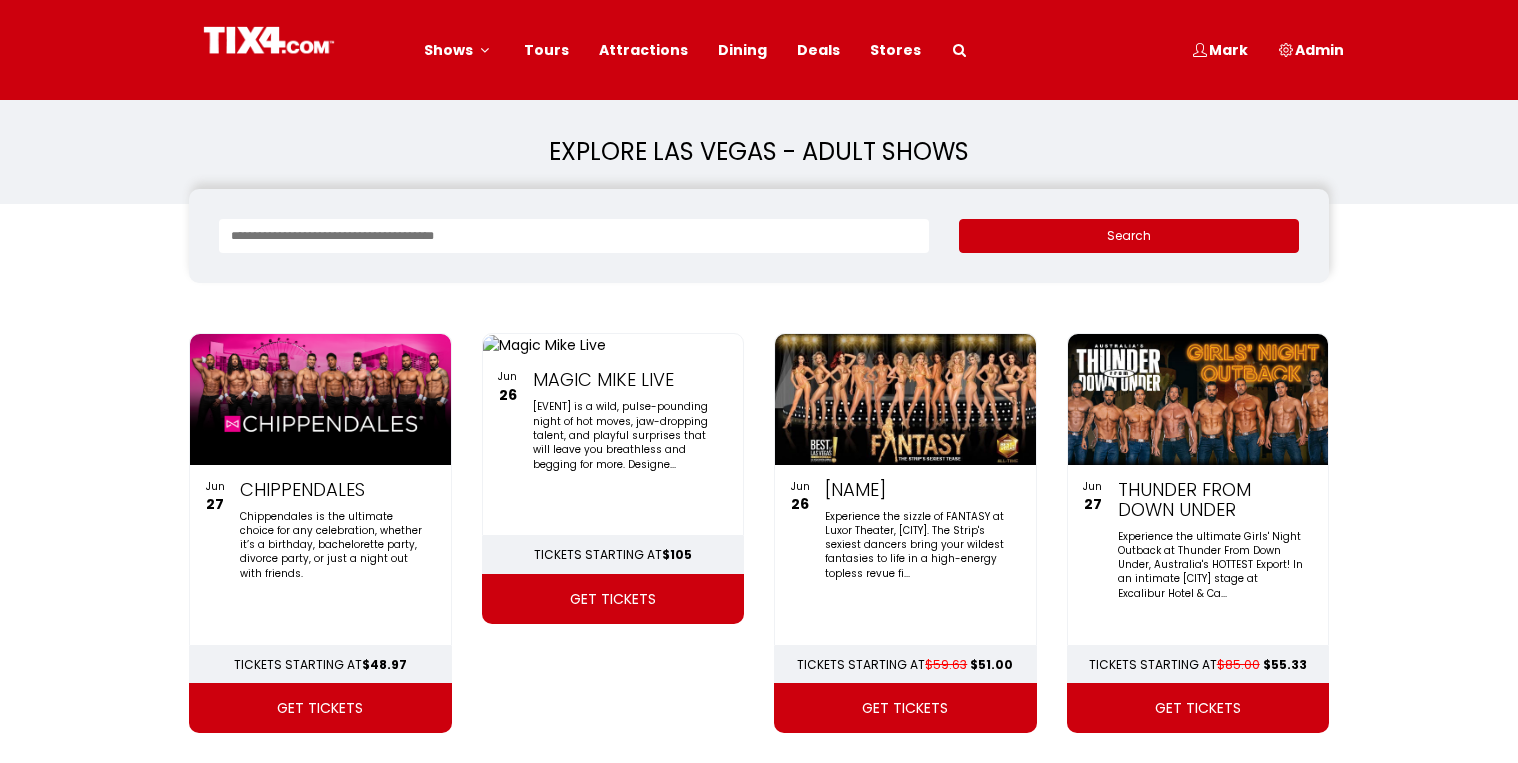 scroll, scrollTop: 0, scrollLeft: 0, axis: both 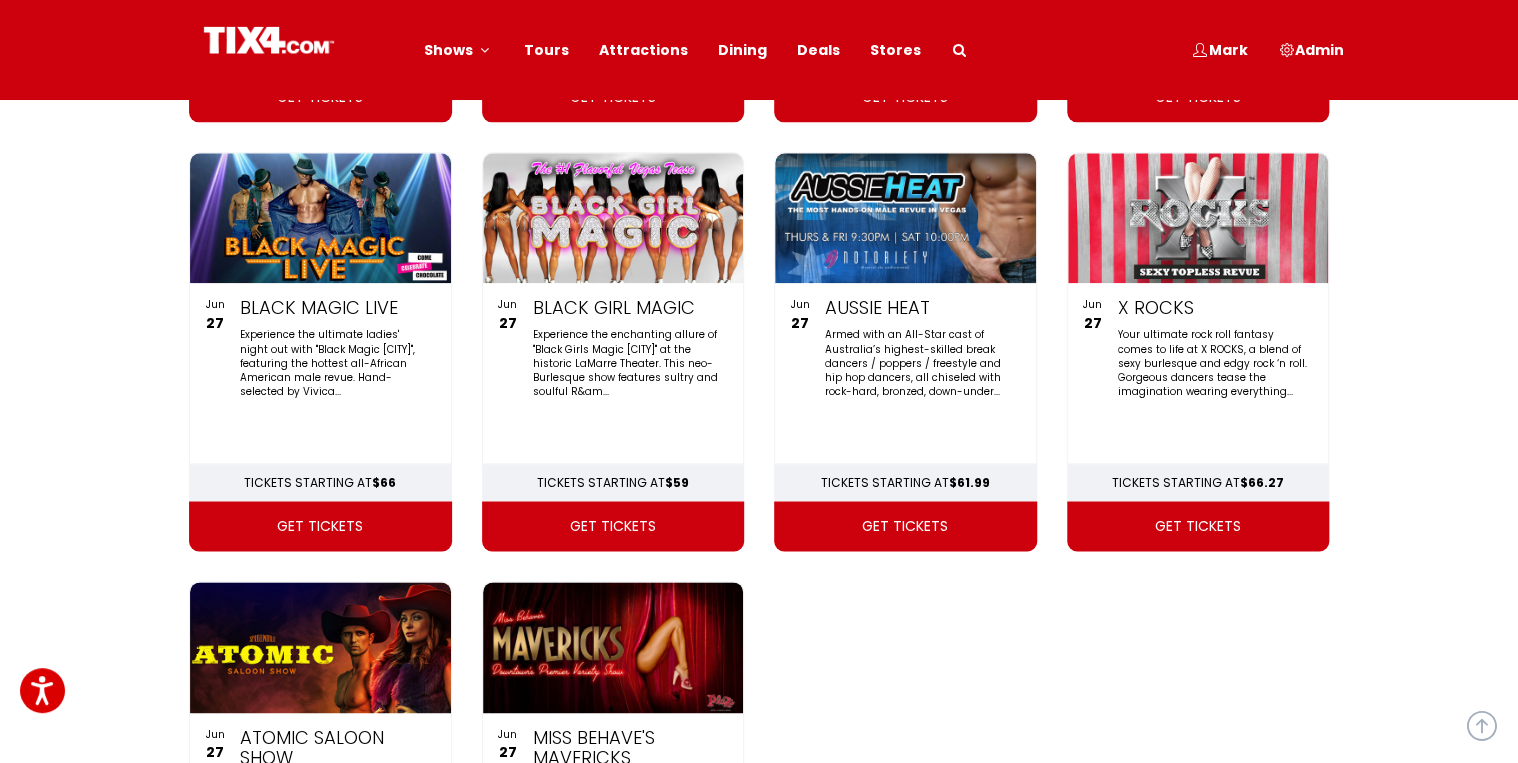 click at bounding box center (320, 647) 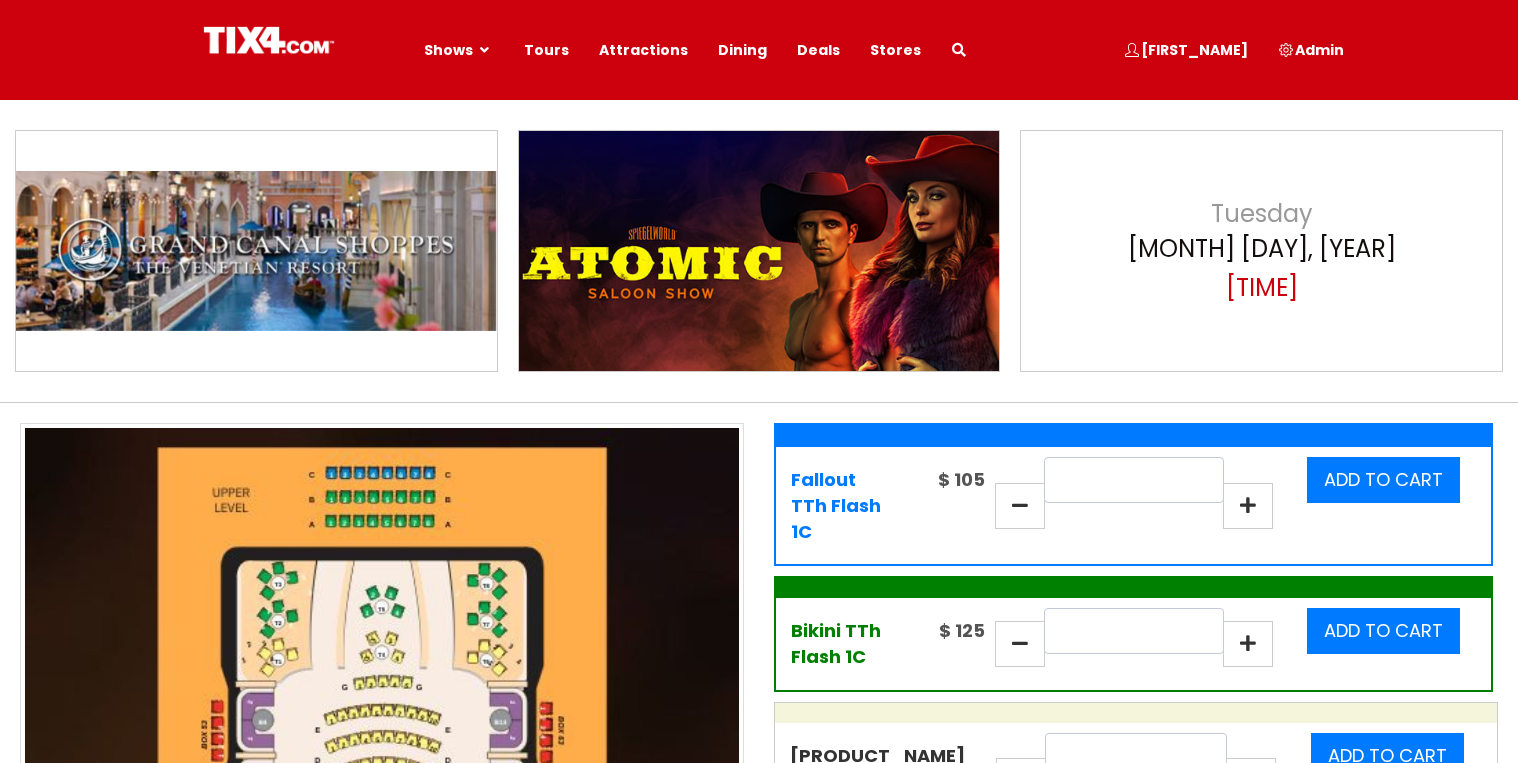 scroll, scrollTop: 0, scrollLeft: 0, axis: both 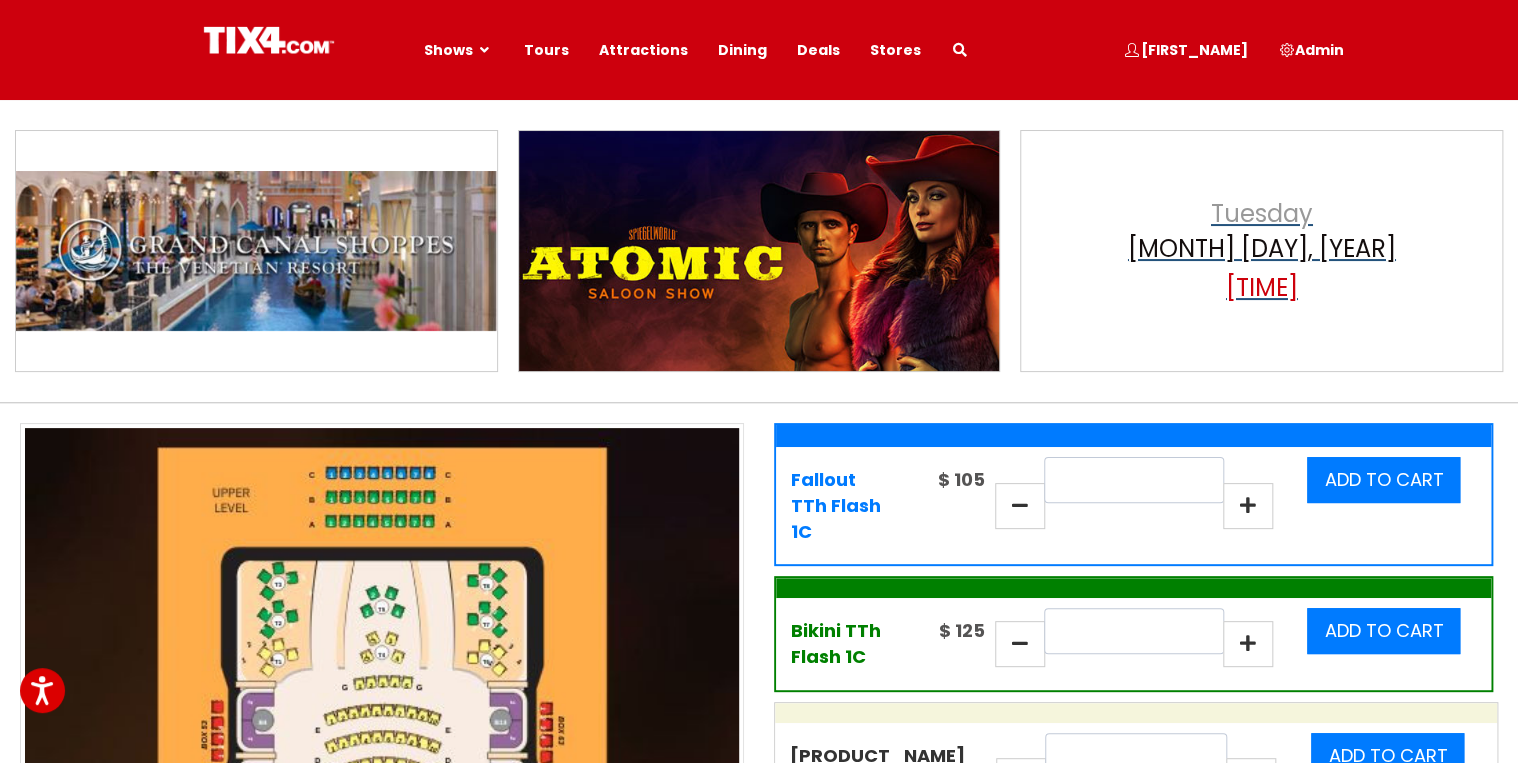 click on "[MONTH] [DAY], [YEAR]" at bounding box center [1262, 251] 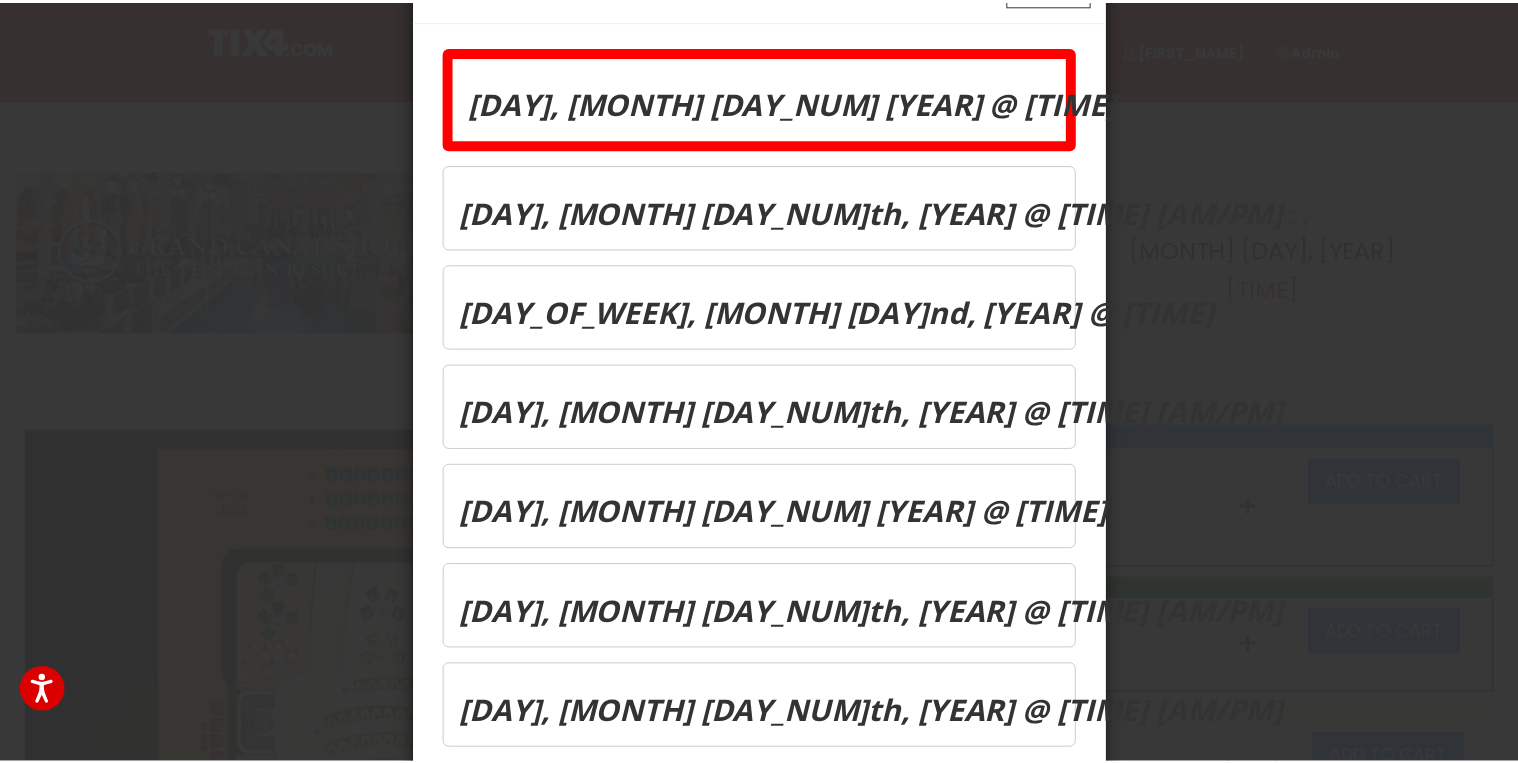 scroll, scrollTop: 0, scrollLeft: 0, axis: both 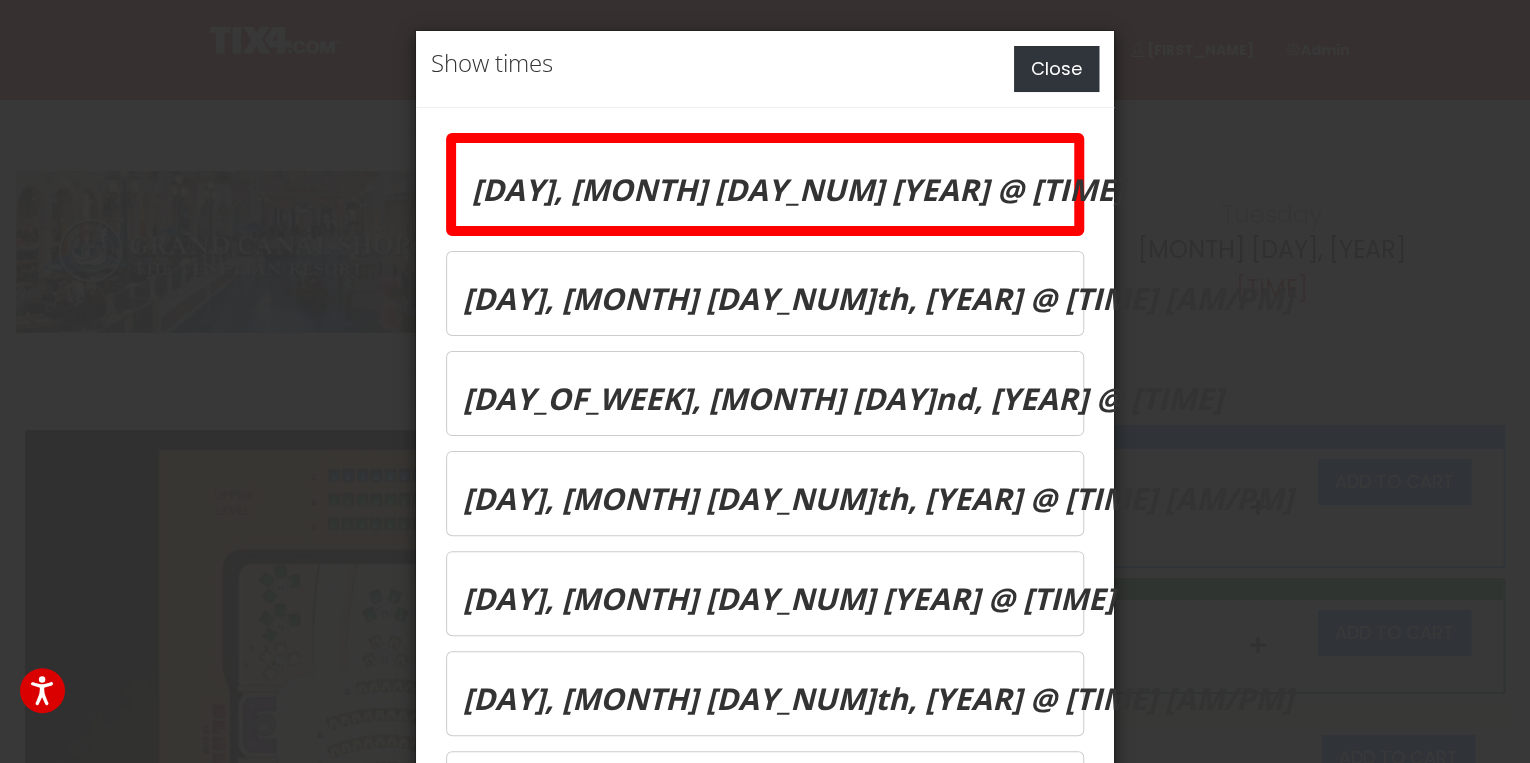 click on "Close" at bounding box center (1056, 69) 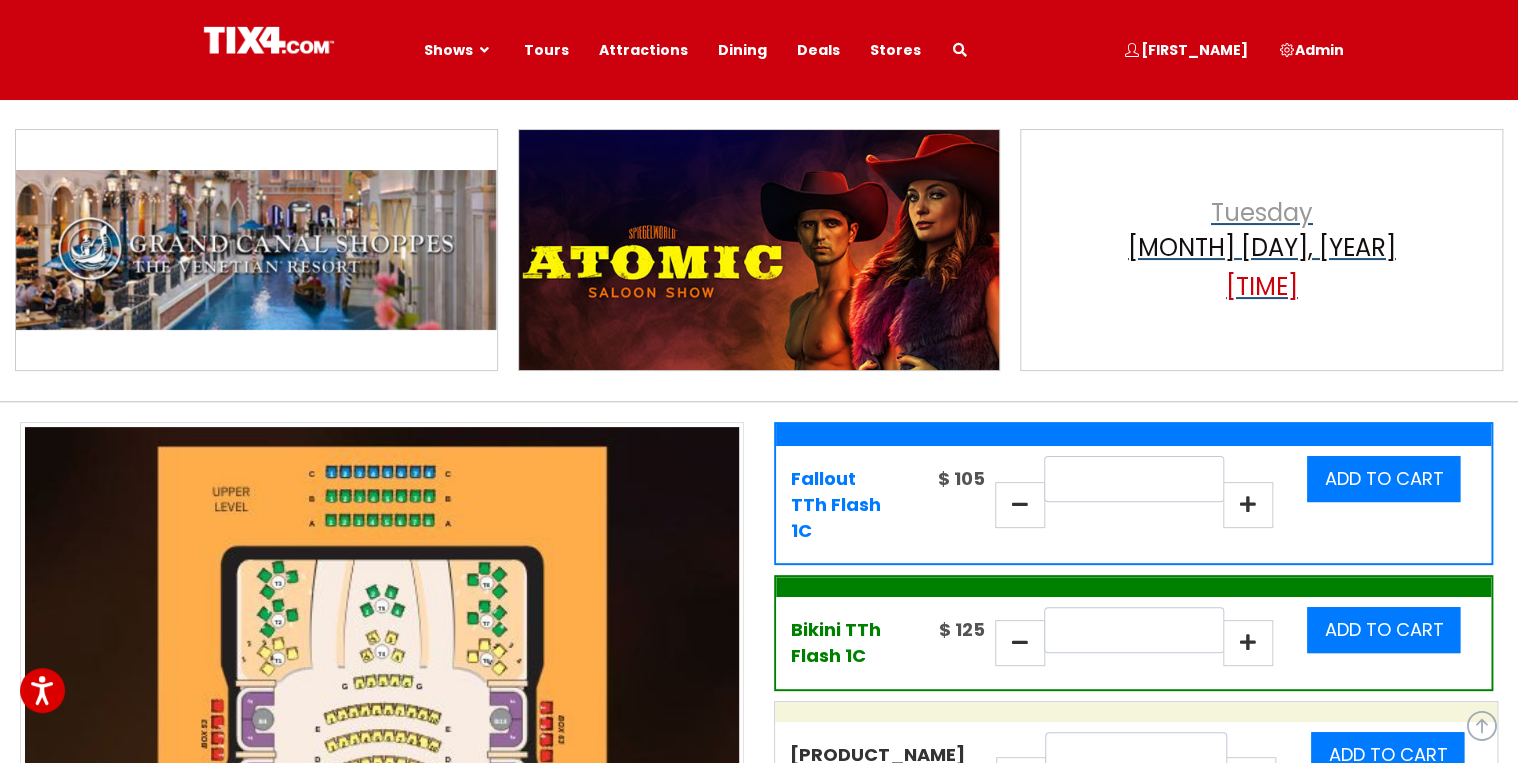 scroll, scrollTop: 0, scrollLeft: 0, axis: both 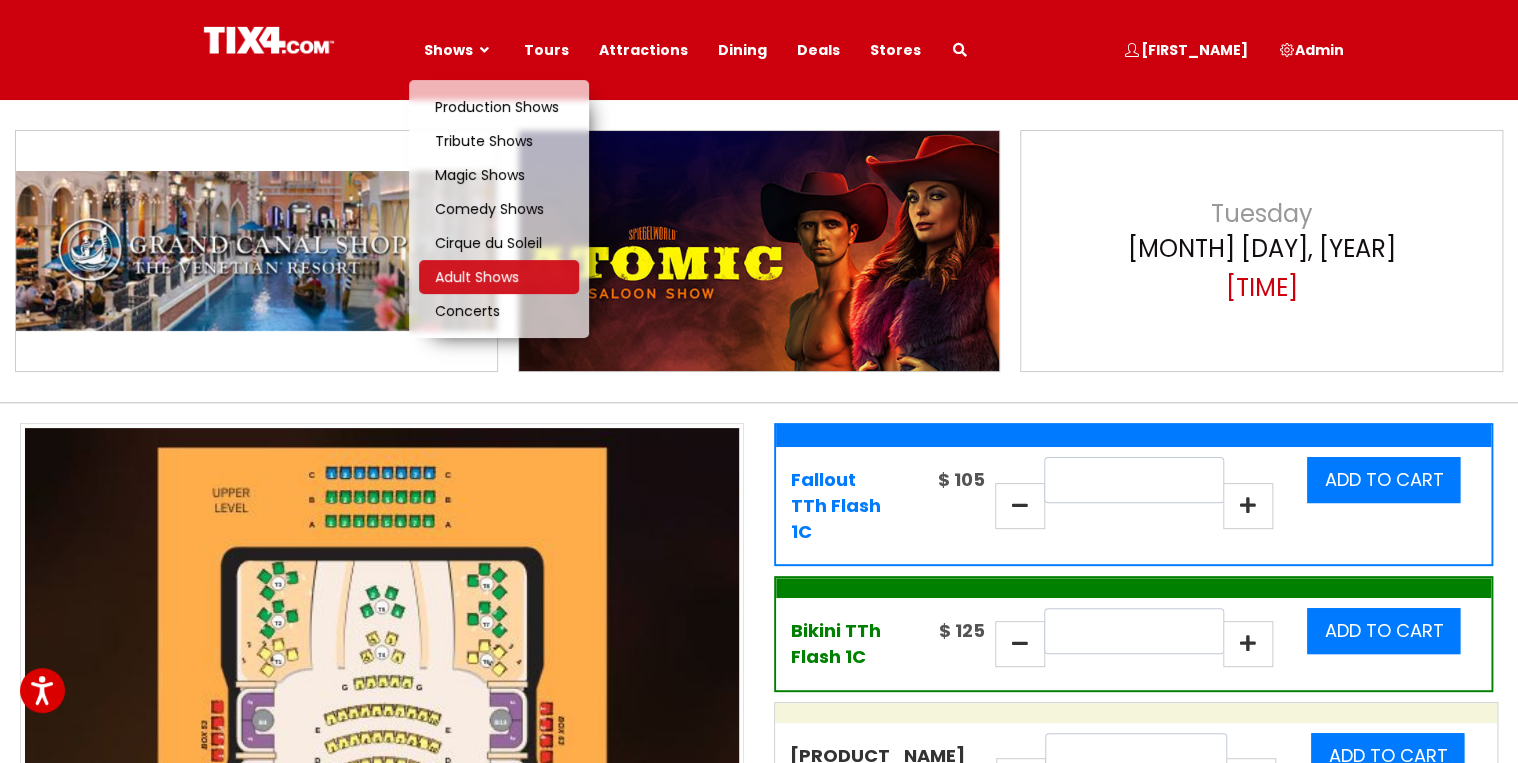 click on "Adult Shows" at bounding box center (477, 277) 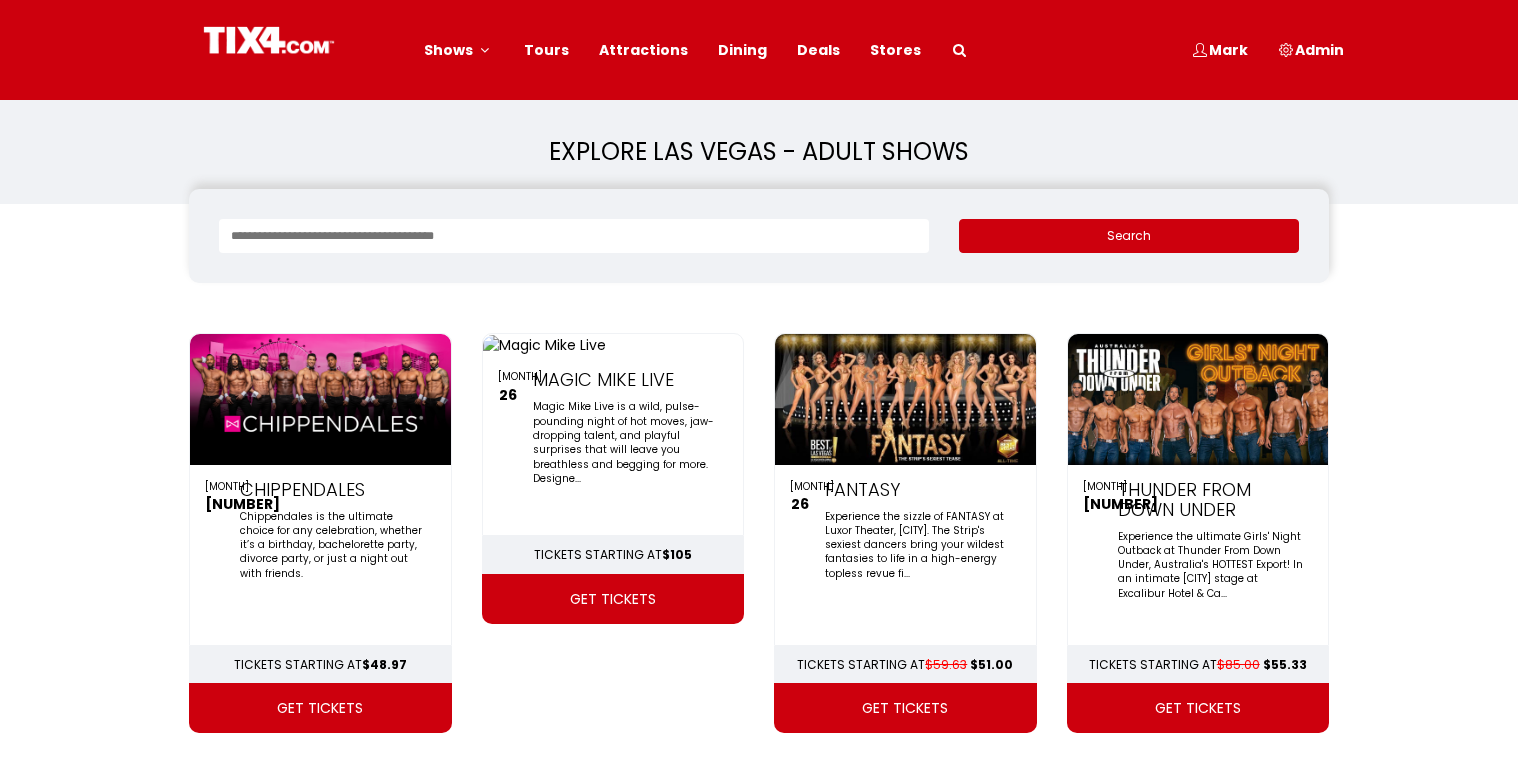 scroll, scrollTop: 0, scrollLeft: 0, axis: both 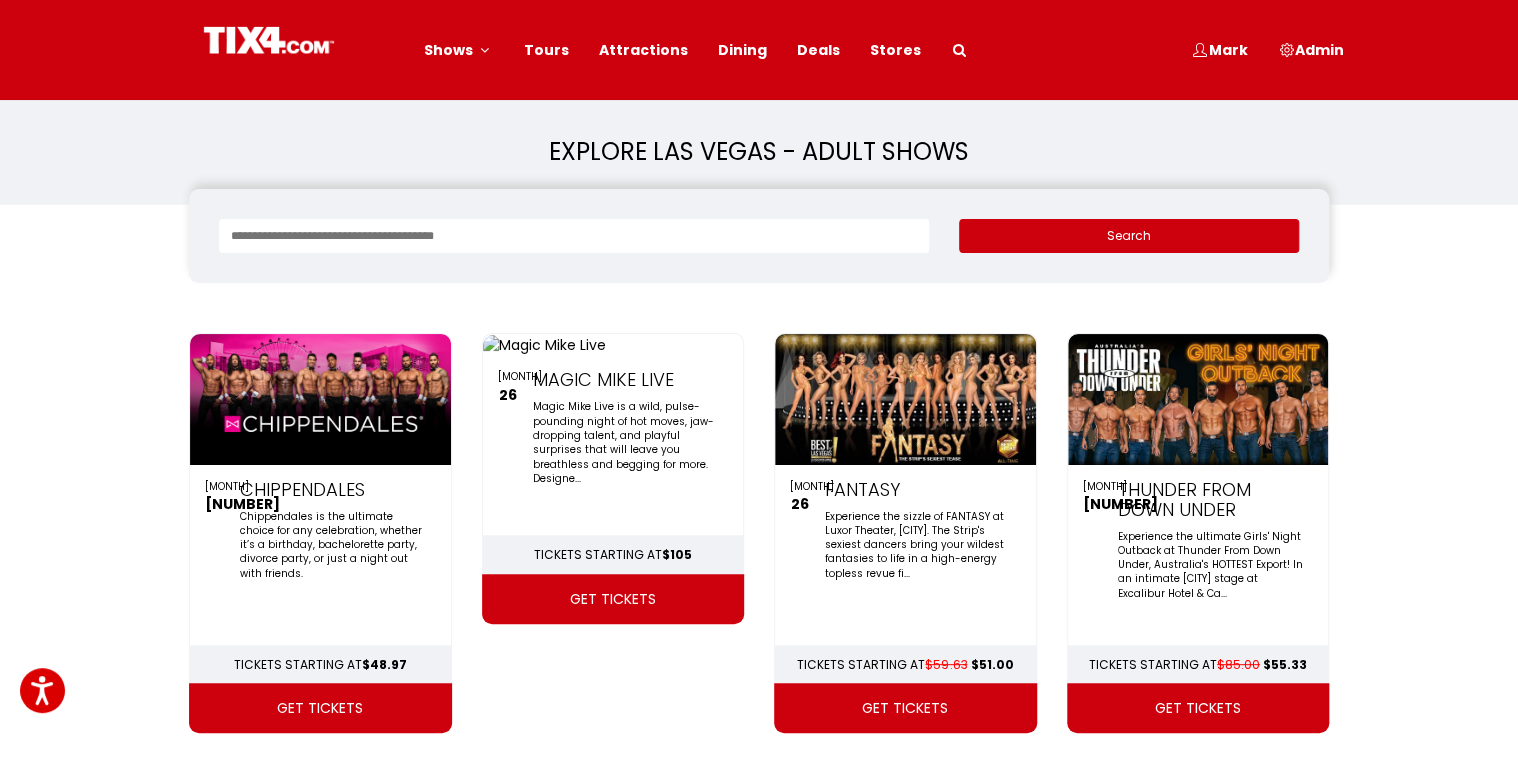 click at bounding box center (574, 236) 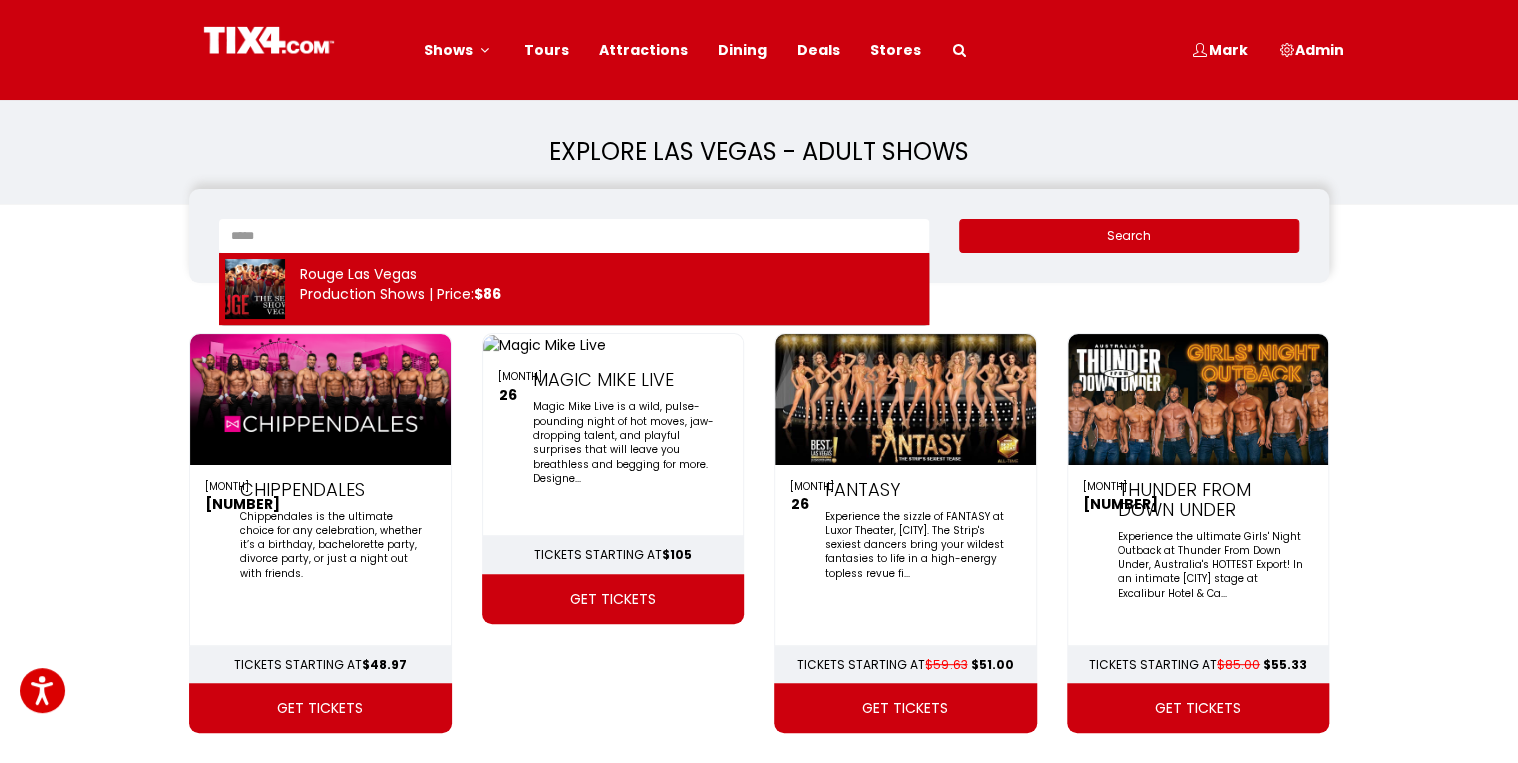 click on "Rouge Las Vegas
Production Shows | Price:  $86" at bounding box center [392, 289] 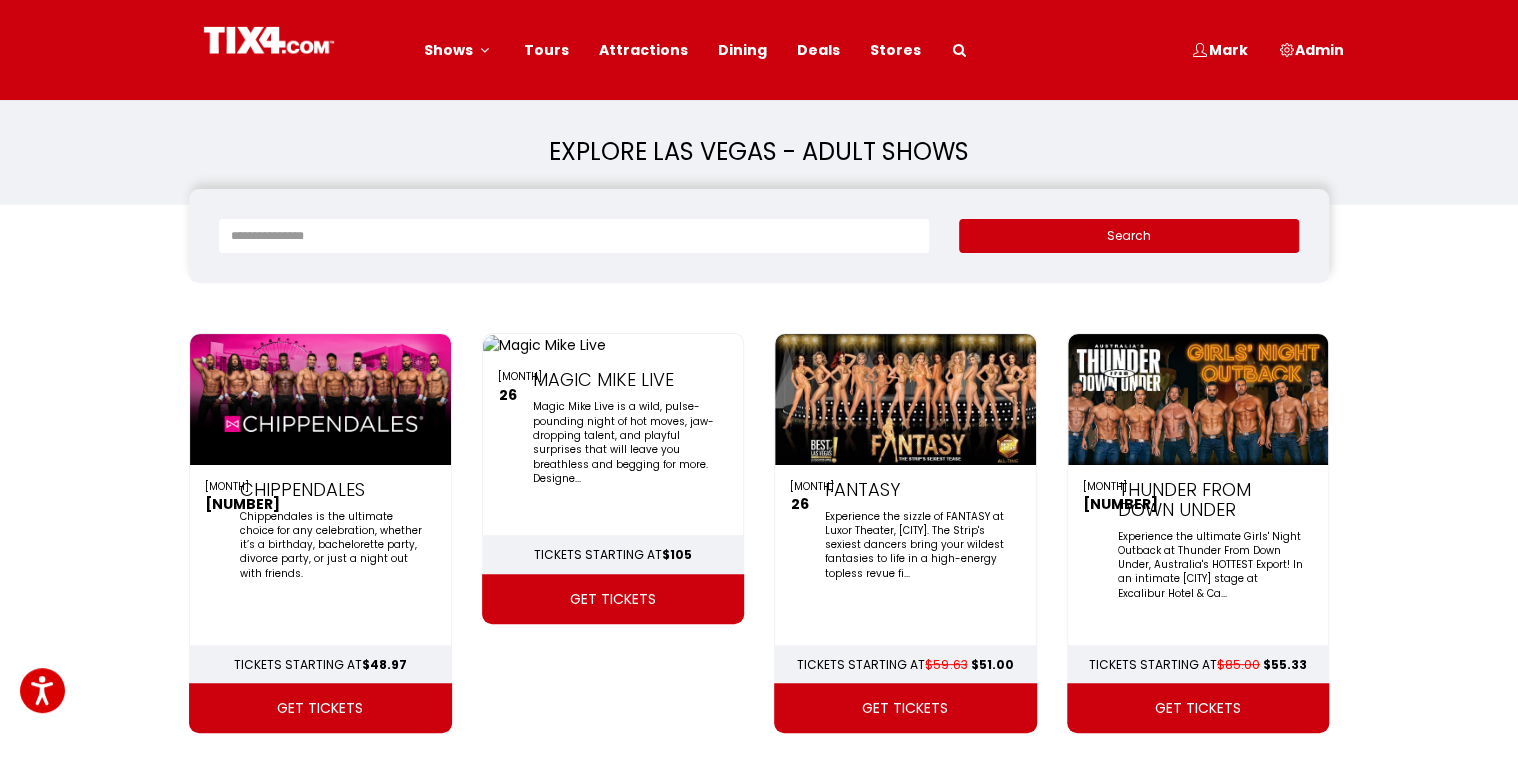 type on "**********" 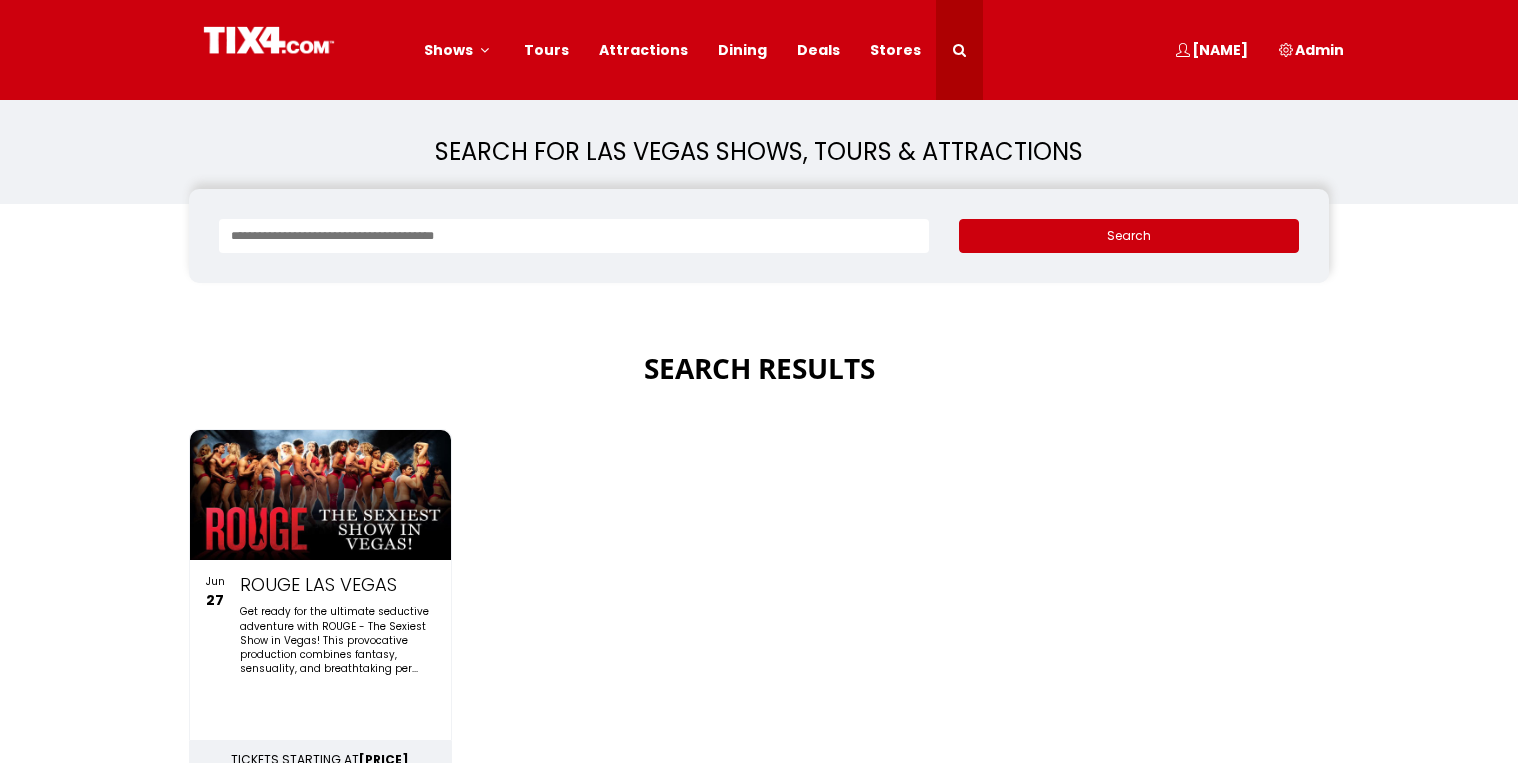 scroll, scrollTop: 0, scrollLeft: 0, axis: both 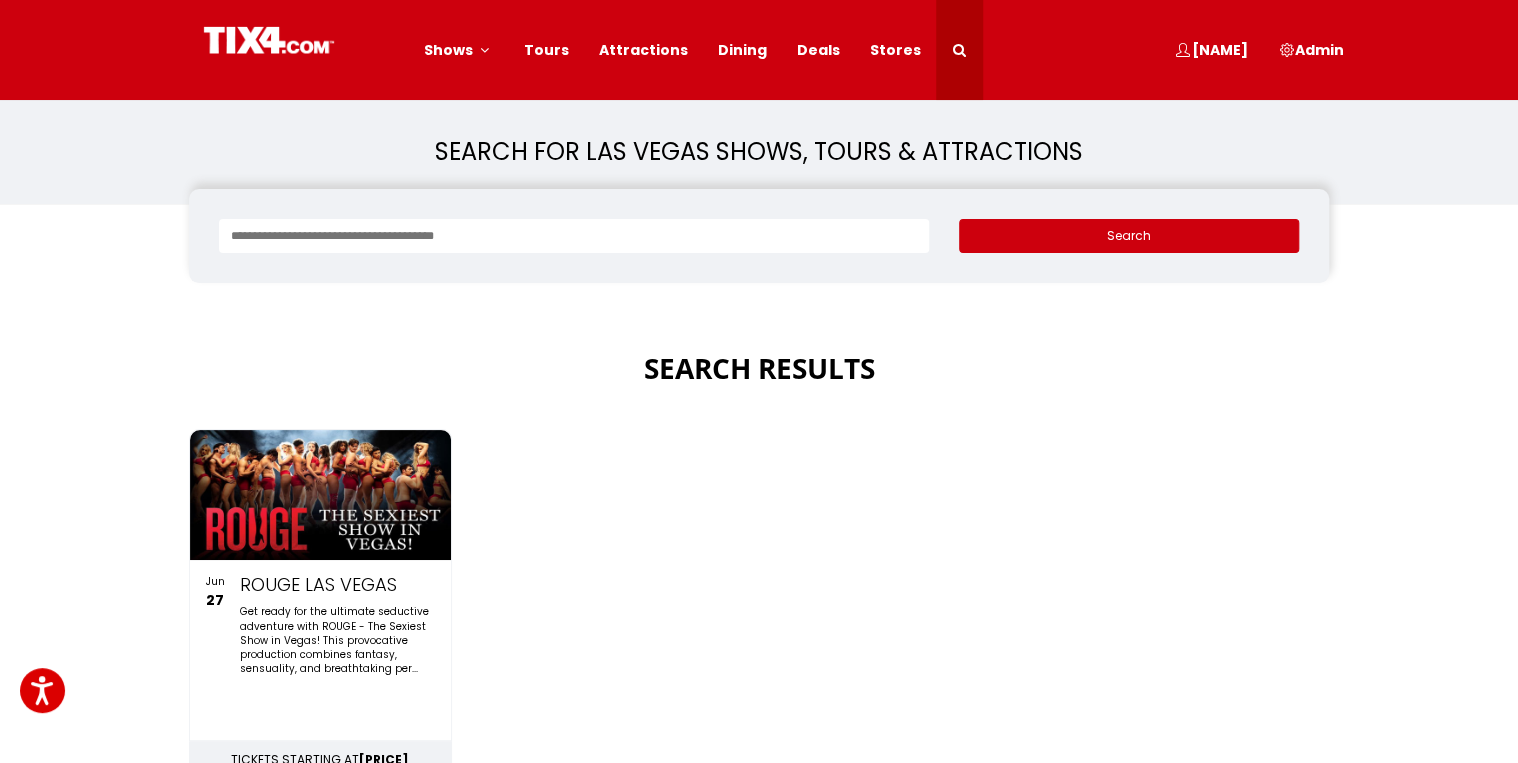 click at bounding box center [320, 495] 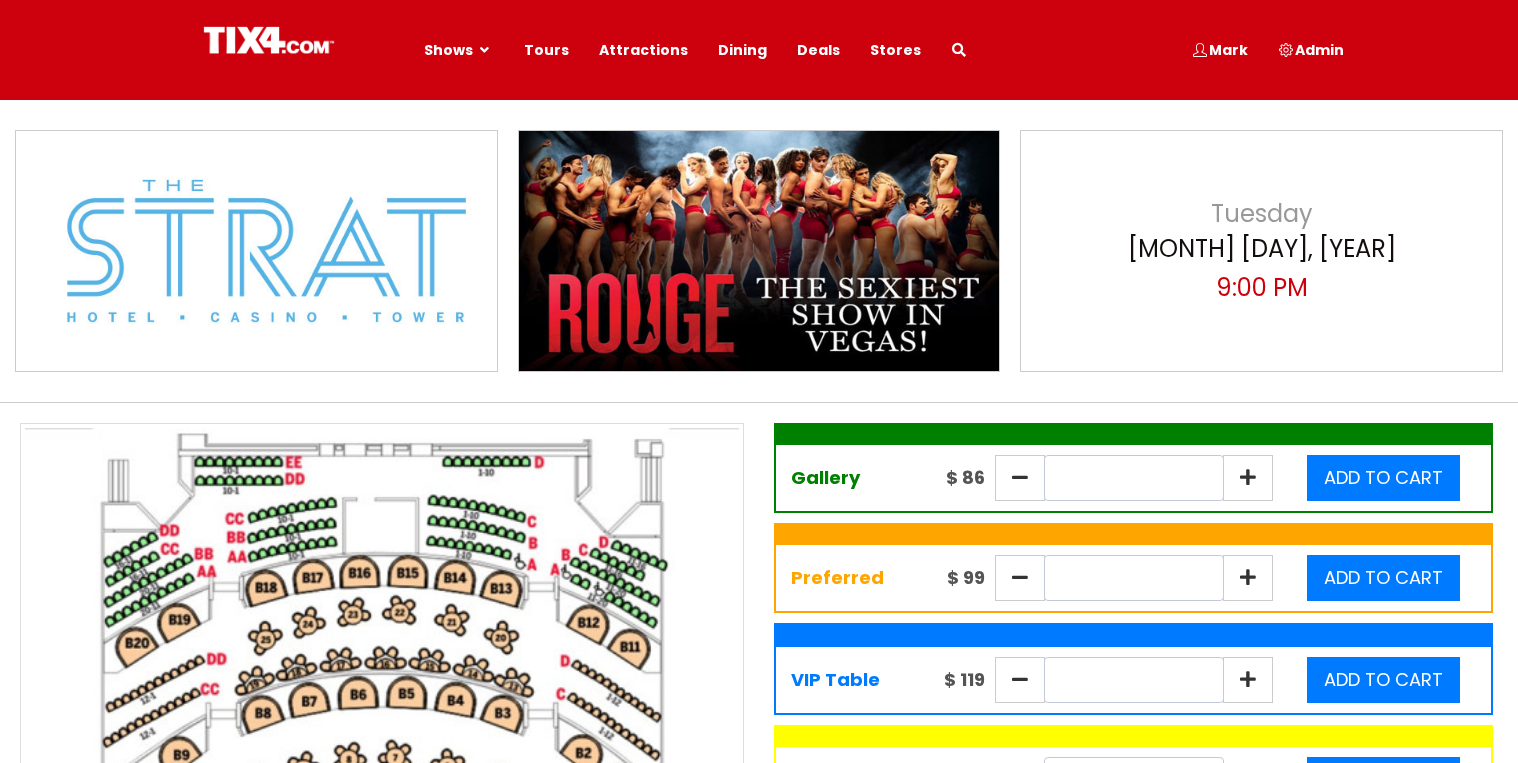 scroll, scrollTop: 0, scrollLeft: 0, axis: both 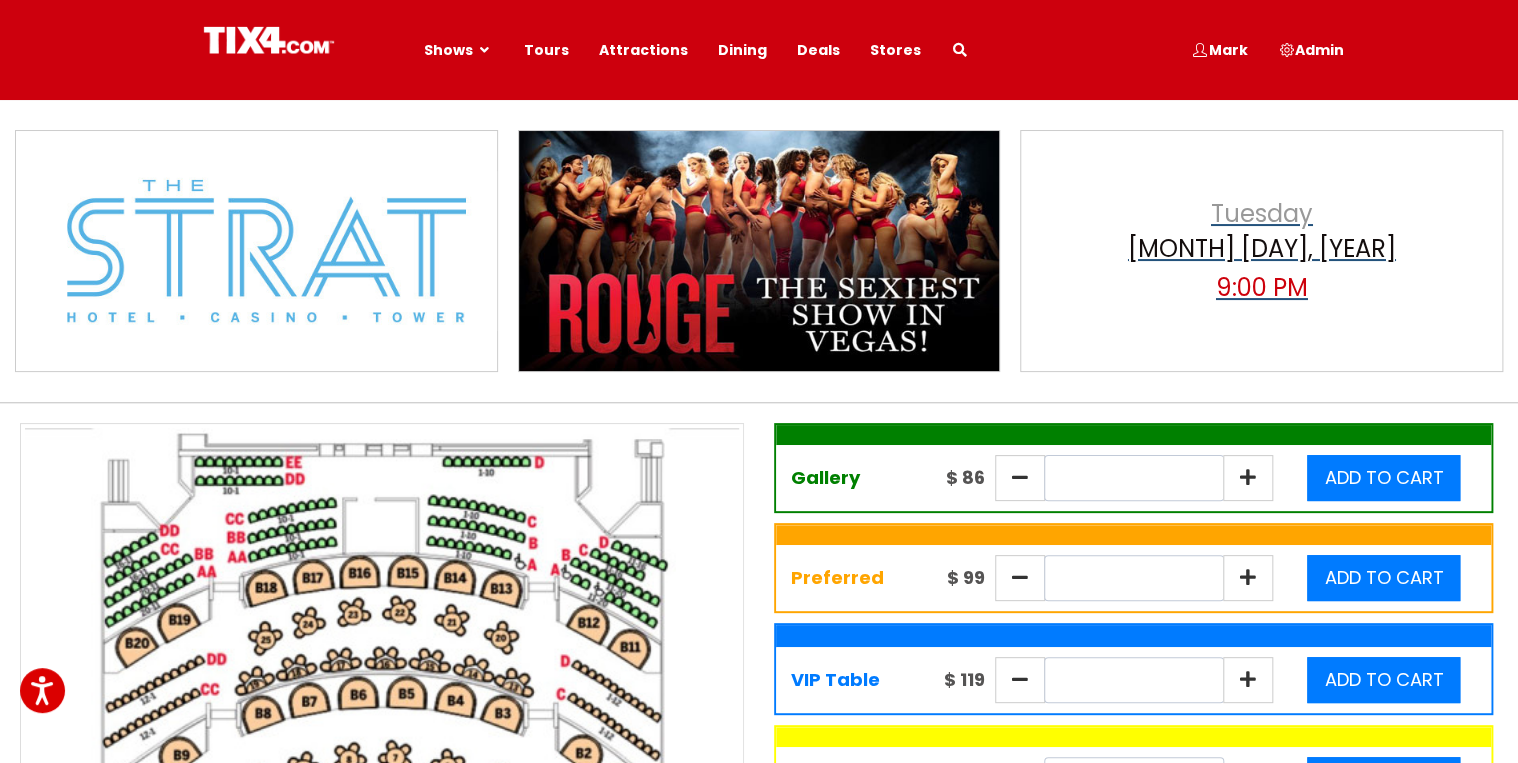 click on "[MONTH] [DAY], [YEAR]" at bounding box center [1262, 251] 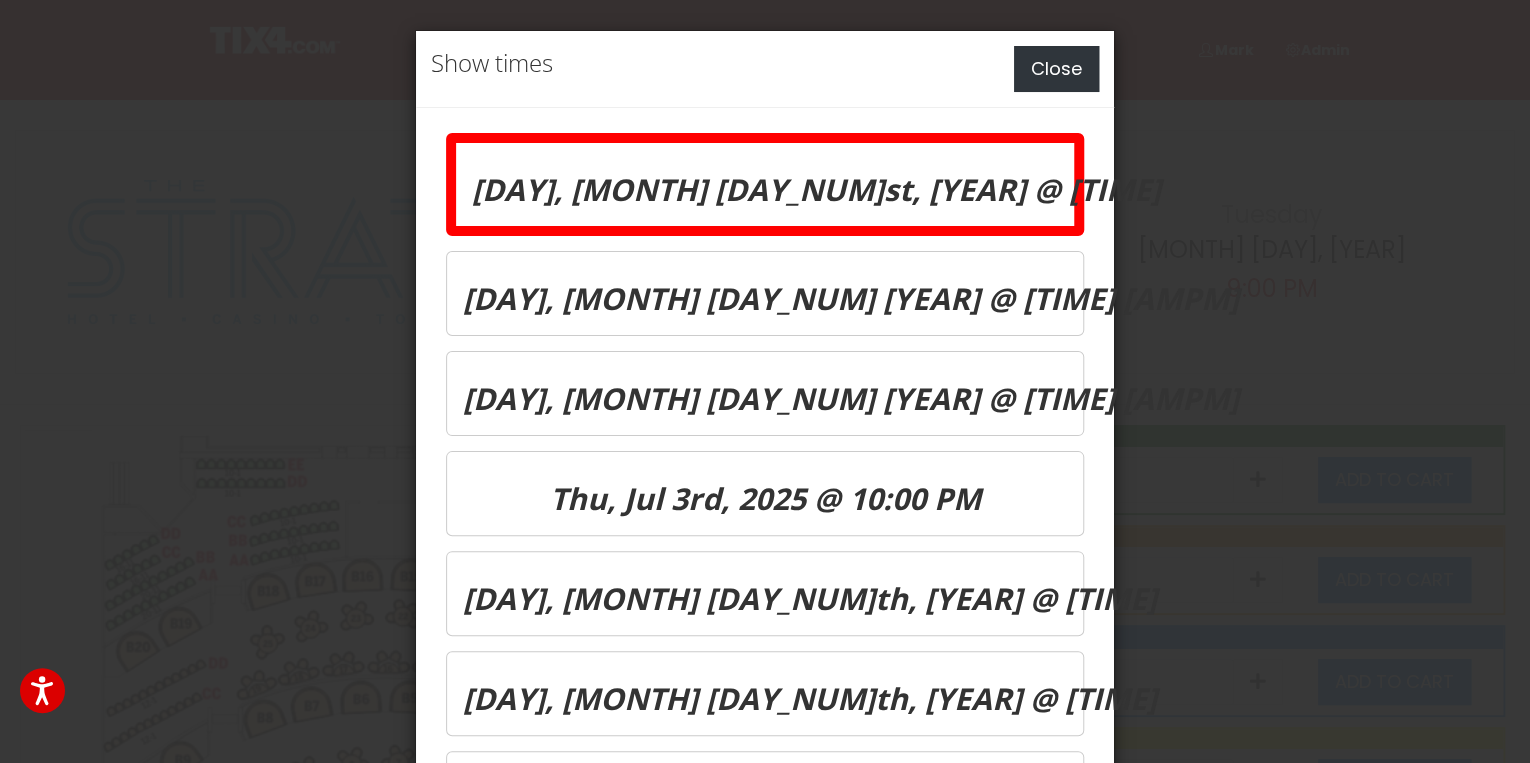 click on "Close" at bounding box center [1056, 69] 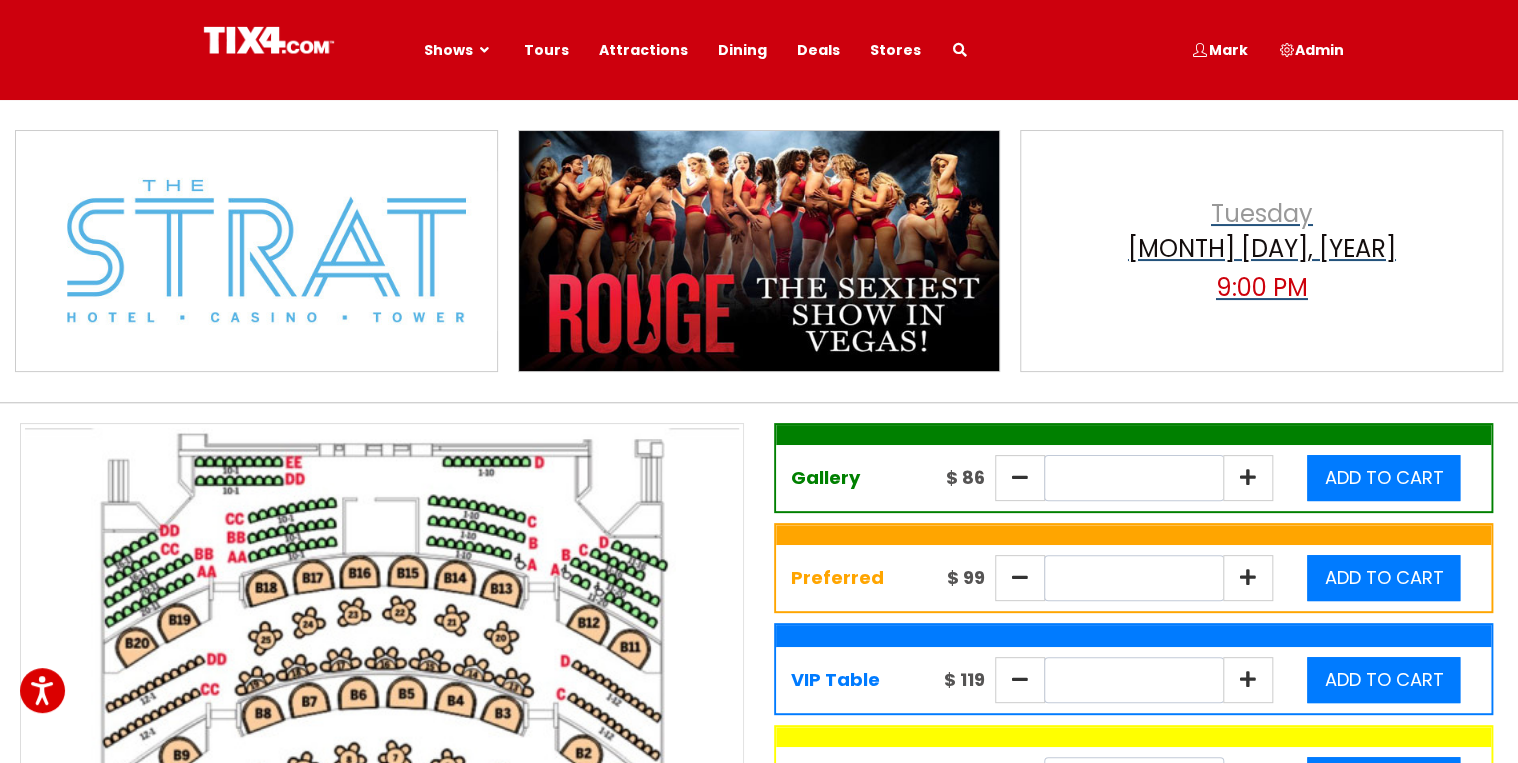 click on "Jul 1, 2025" at bounding box center (1262, 251) 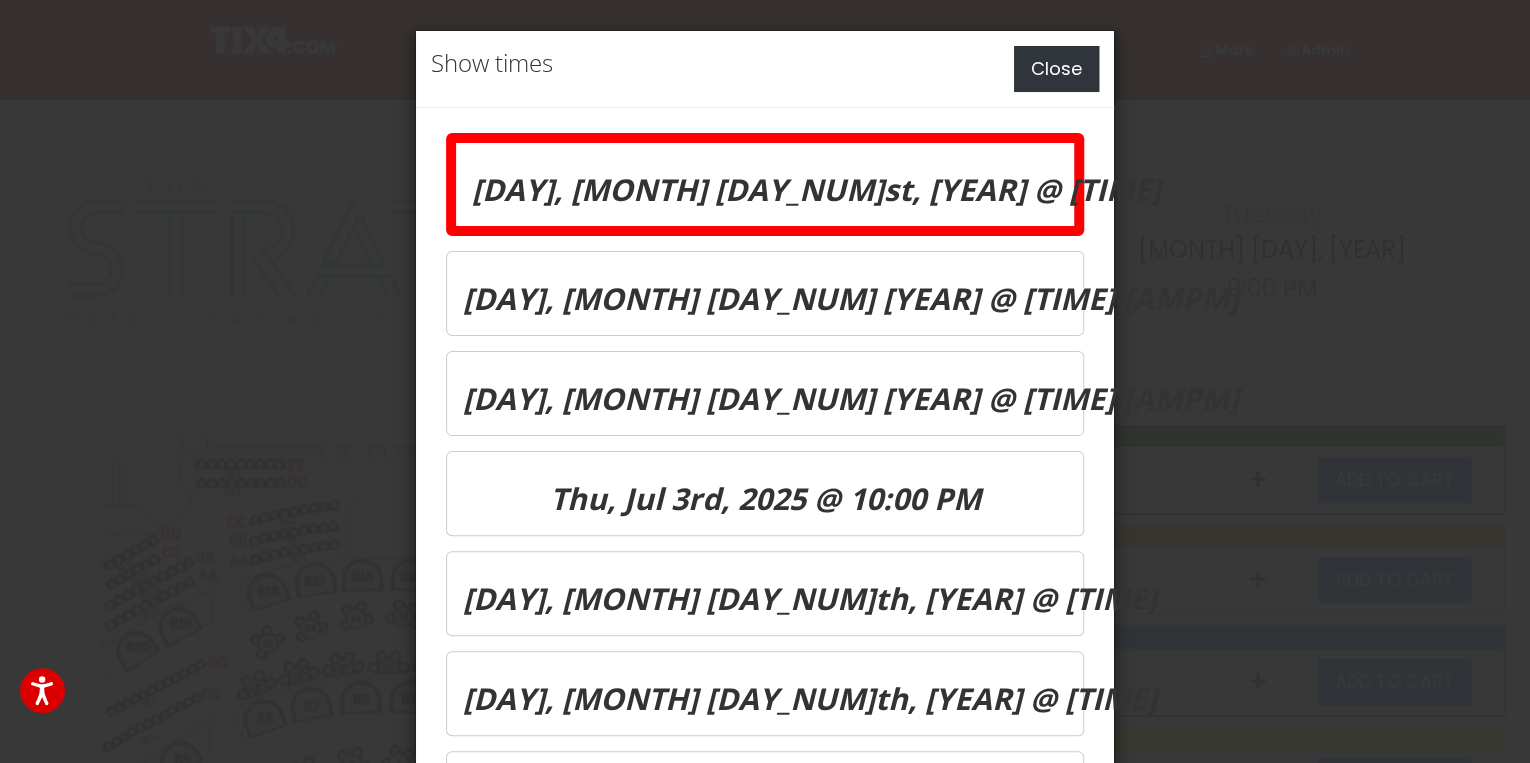 click on "Close" at bounding box center [1056, 69] 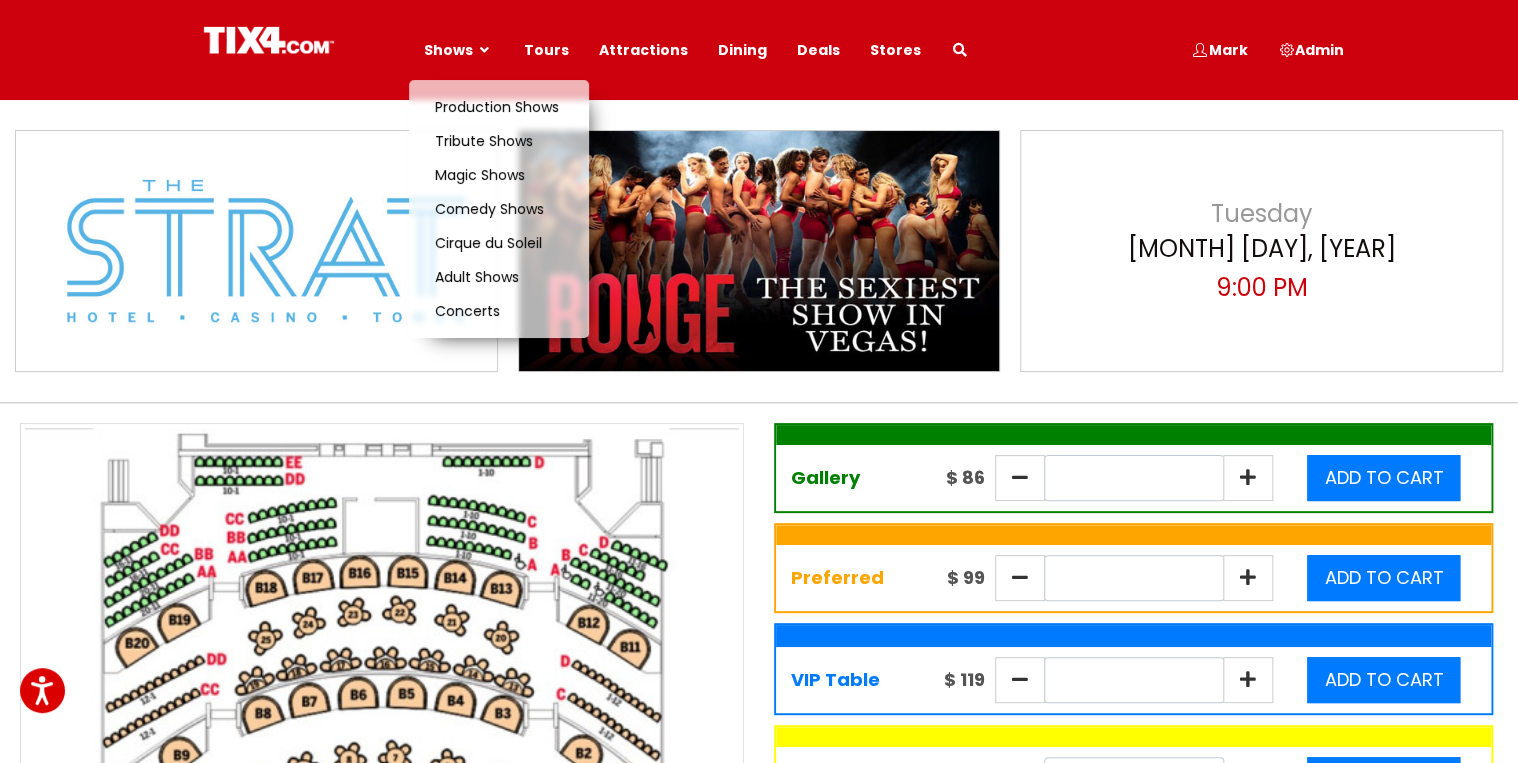 click on "Shows" at bounding box center [448, 50] 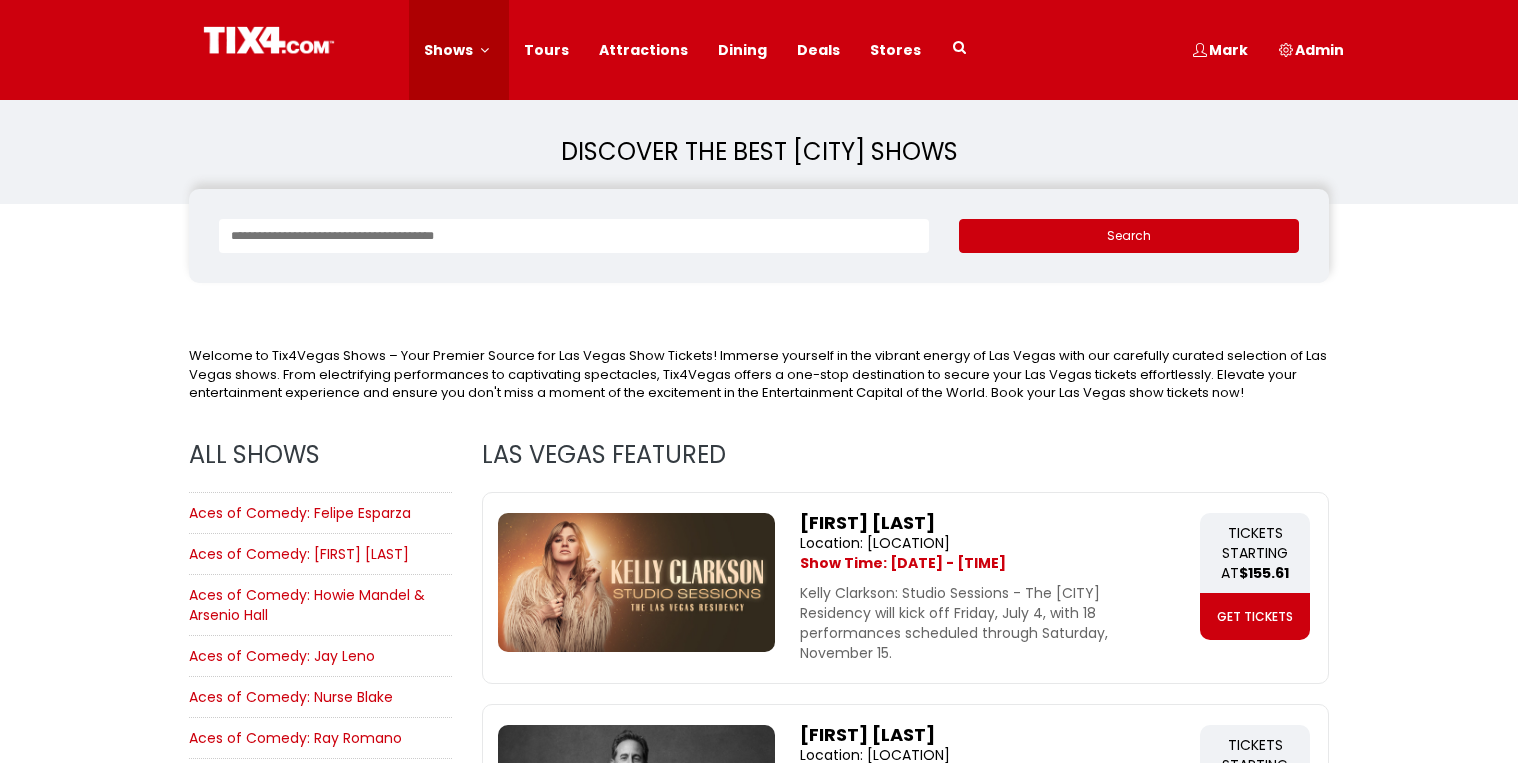 scroll, scrollTop: 0, scrollLeft: 0, axis: both 